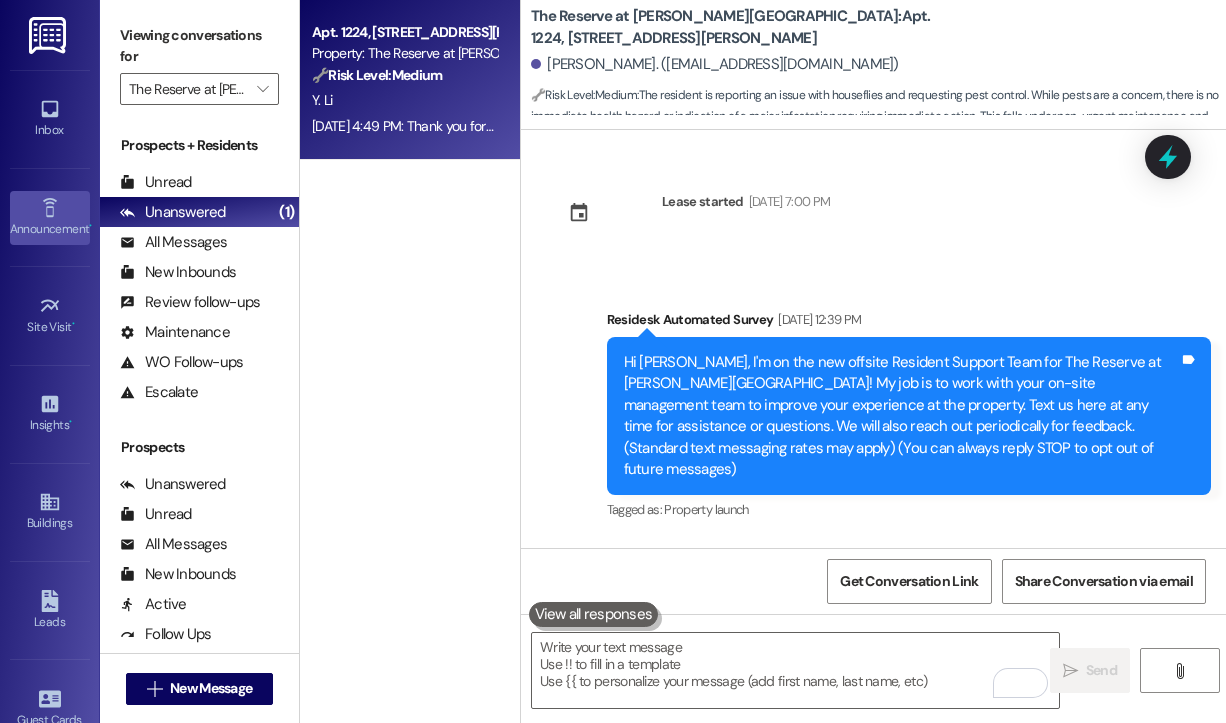 scroll, scrollTop: 0, scrollLeft: 0, axis: both 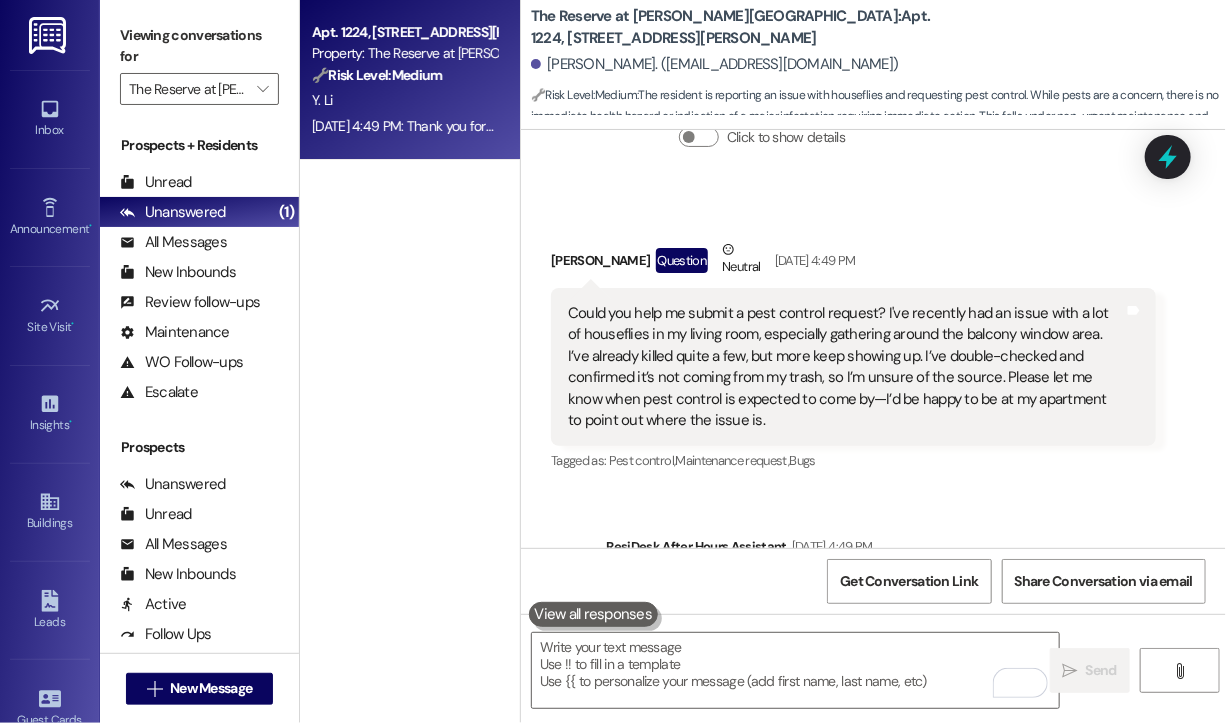 click on "Sent via SMS ResiDesk After Hours Assistant [DATE] 4:49 PM Thank you for your message. Our offices are currently closed, but we will contact you when we resume operations. For emergencies, please contact your emergency number [PHONE_NUMBER]. Tags and notes Tagged as:   Call request Click to highlight conversations about Call request Sent via SMS [PERSON_NAME] 2:34 PM Hi [PERSON_NAME]! Thanks for reaching out. When did you first start noticing the houseflies, and has the problem been getting worse over time? Do we have your permission to enter during your absence to treat the issue, or would you prefer to be home when pest control arrives? Let us know if there are any pets our team should be aware of. Tags and notes" at bounding box center [873, 709] 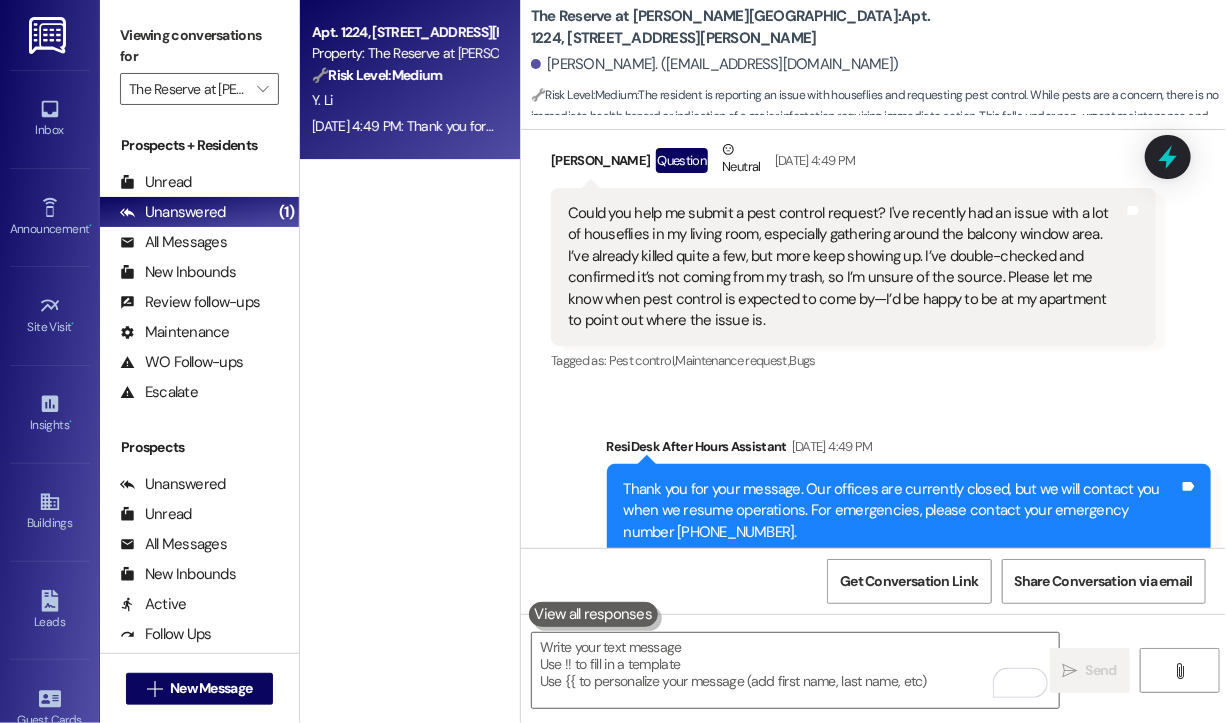 scroll, scrollTop: 1950, scrollLeft: 0, axis: vertical 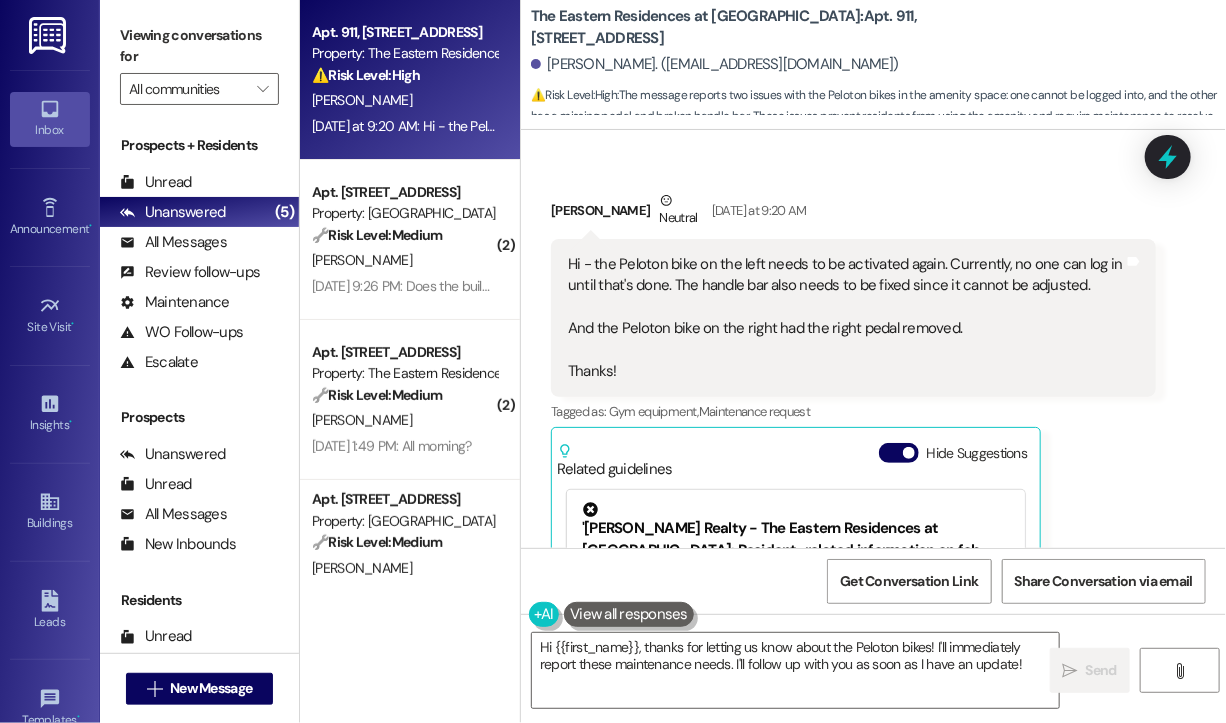 click on "[DATE] at 9:20 AM: Hi - the Peloton bike on the left needs to be activated again. Currently, no one can log in until that's done. The handle bar also needs to be fixed since it cannot be adjusted.
And the Peloton bike on the right had the right pedal removed.
Thanks! [DATE] at 9:20 AM: Hi - the Peloton bike on the left needs to be activated again. Currently, no one can log in until that's done. The handle bar also needs to be fixed since it cannot be adjusted.
And the Peloton bike on the right had the right pedal removed.
Thanks!" at bounding box center (404, 126) 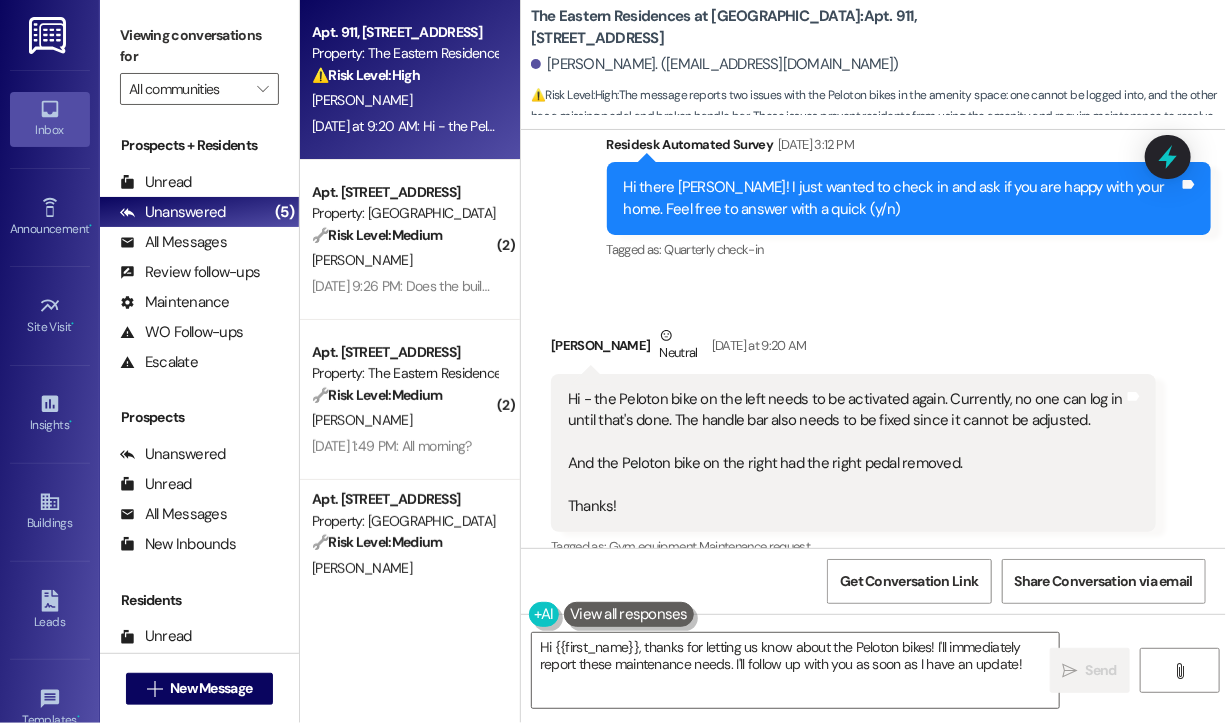 scroll, scrollTop: 2347, scrollLeft: 0, axis: vertical 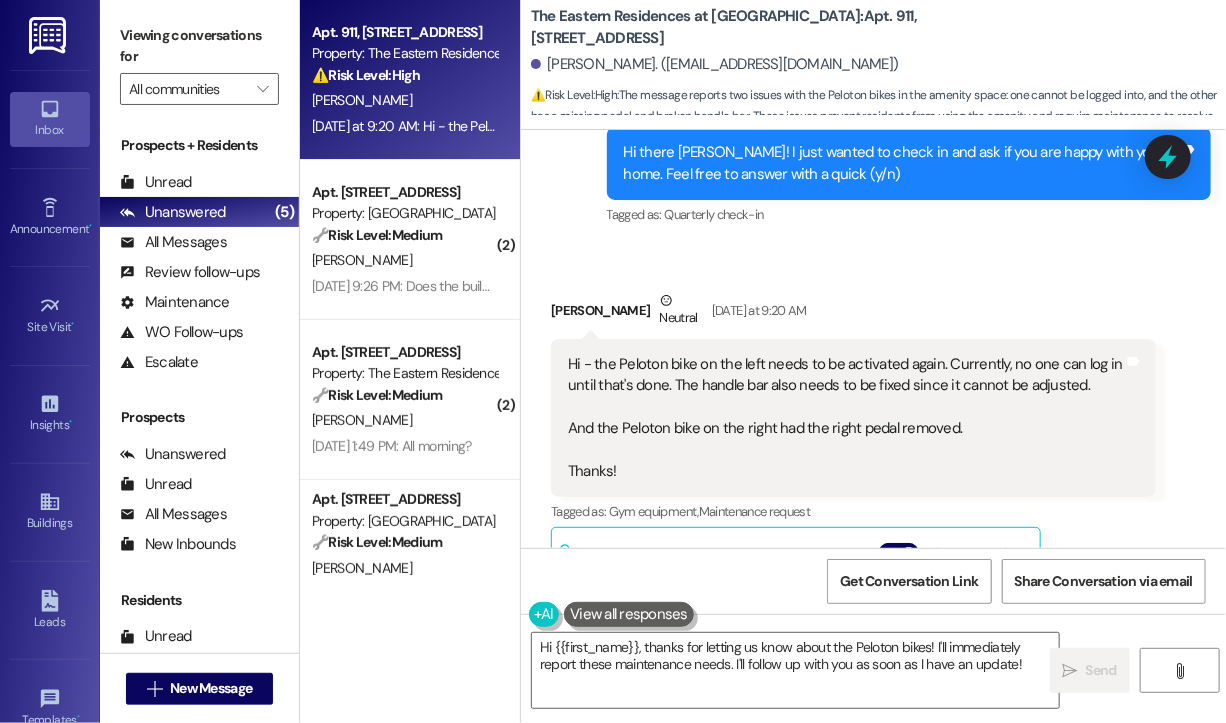 click on "Received via SMS [PERSON_NAME]   Neutral [DATE] at 9:20 AM Hi - the Peloton bike on the left needs to be activated again. Currently, no one can log in until that's done. The handle bar also needs to be fixed since it cannot be adjusted.
And the Peloton bike on the right had the right pedal removed.
Thanks! Tags and notes Tagged as:   Gym equipment ,  Click to highlight conversations about Gym equipment Maintenance request Click to highlight conversations about Maintenance request  Related guidelines Hide Suggestions '[PERSON_NAME] Realty - The Eastern Residences at [GEOGRAPHIC_DATA]: Resident-related information on fob issuance and guest access setup' Created  a year ago Property level guideline  ( 67 % match) FAQs generated by ResiDesk AI How do I get an additional fob for my unit? Additional fobs cannot be purchased, as they are only issued to lease holders. How do I set up guest access to my unit using Butterfly and Stratis? Original Guideline View original document here  [URL][DOMAIN_NAME]… Created  a year ago" at bounding box center (853, 582) 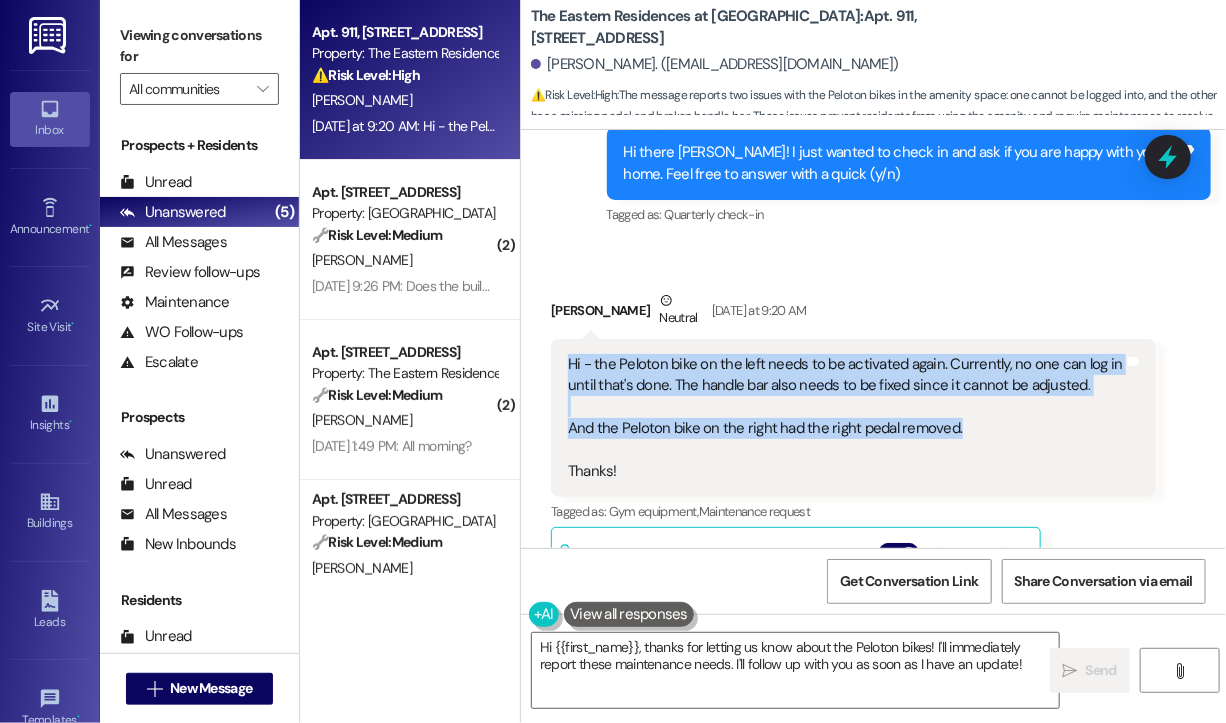 drag, startPoint x: 970, startPoint y: 385, endPoint x: 561, endPoint y: 320, distance: 414.13284 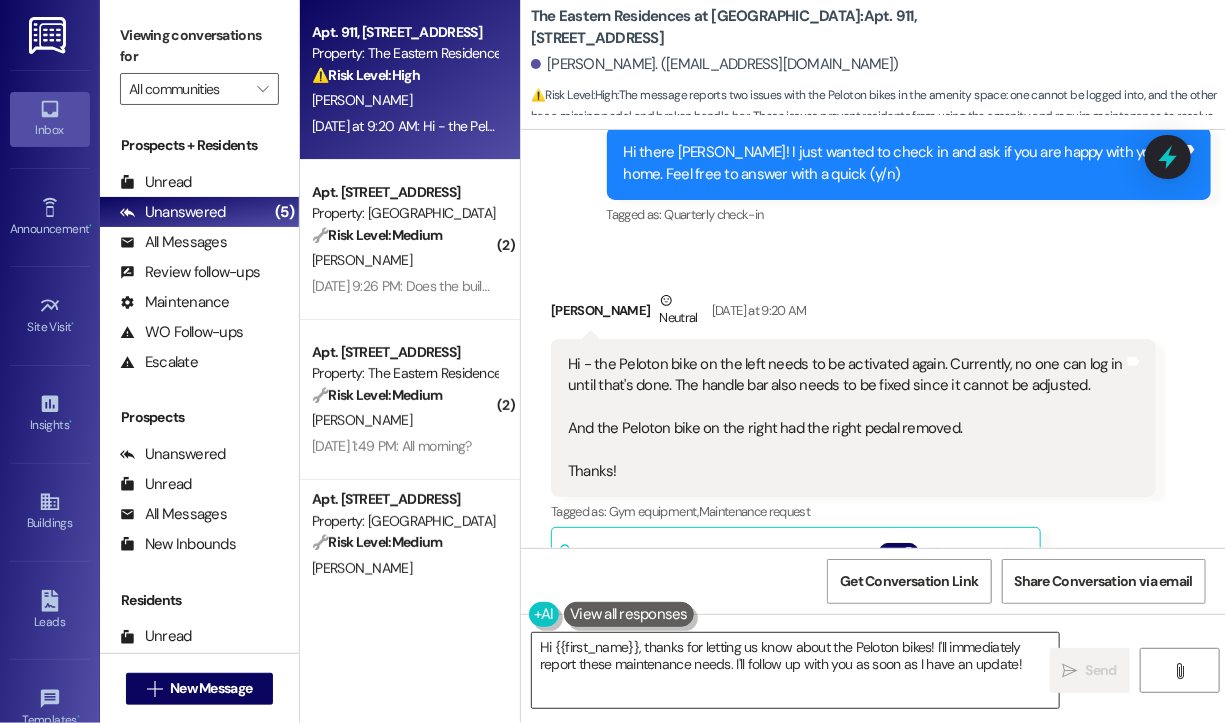 click on "Hi {{first_name}}, thanks for letting us know about the Peloton bikes! I'll immediately report these maintenance needs. I'll follow up with you as soon as I have an update!" at bounding box center [795, 670] 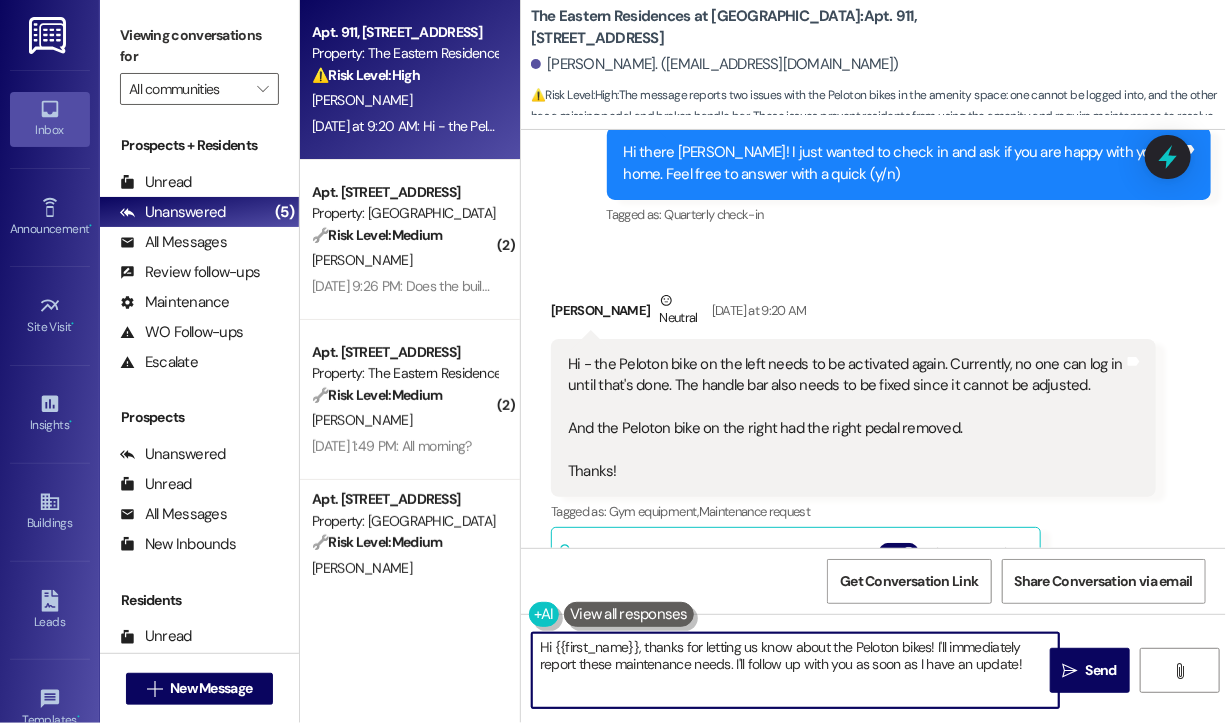 click on "Hi {{first_name}}, thanks for letting us know about the Peloton bikes! I'll immediately report these maintenance needs. I'll follow up with you as soon as I have an update!" at bounding box center (795, 670) 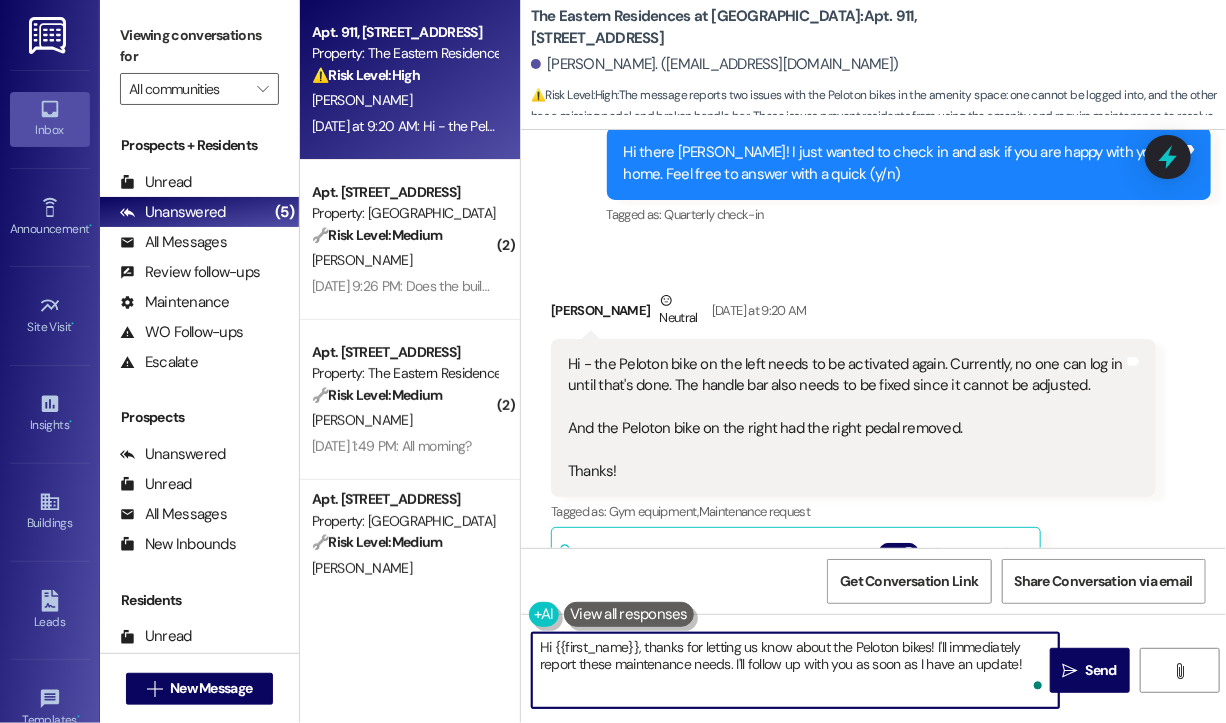 click on "Hi {{first_name}}, thanks for letting us know about the Peloton bikes! I'll immediately report these maintenance needs. I'll follow up with you as soon as I have an update!" at bounding box center [795, 670] 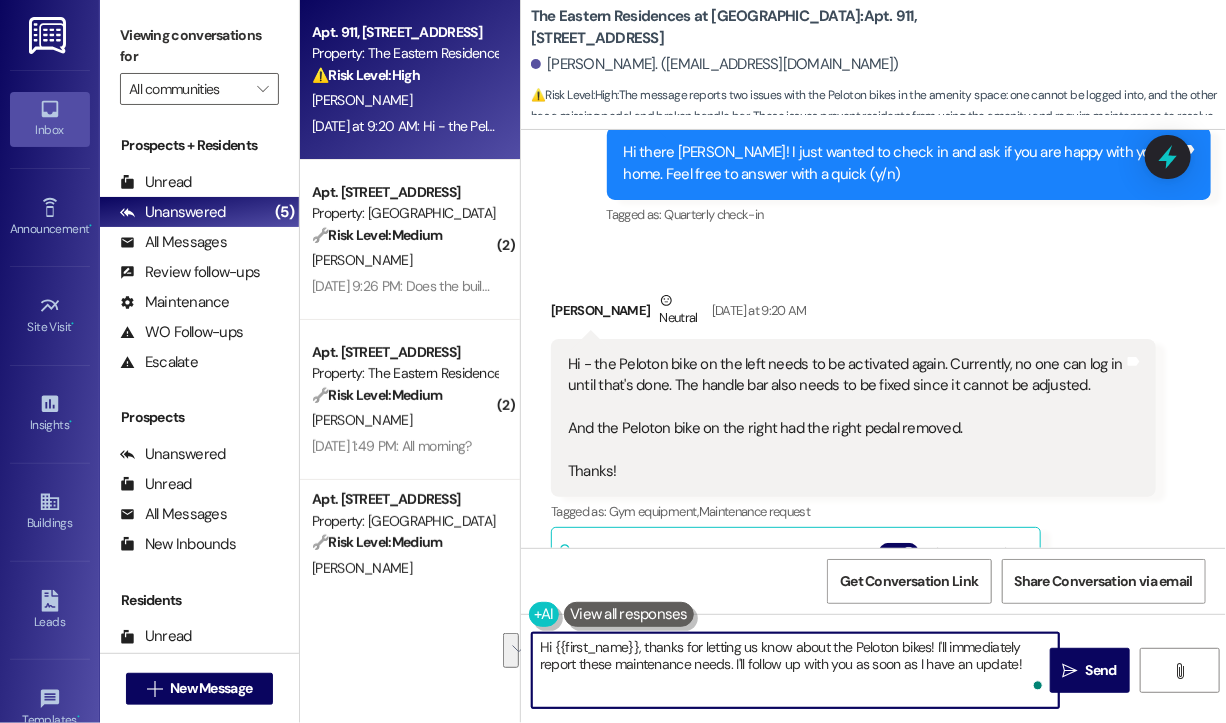 drag, startPoint x: 636, startPoint y: 647, endPoint x: 1045, endPoint y: 681, distance: 410.41077 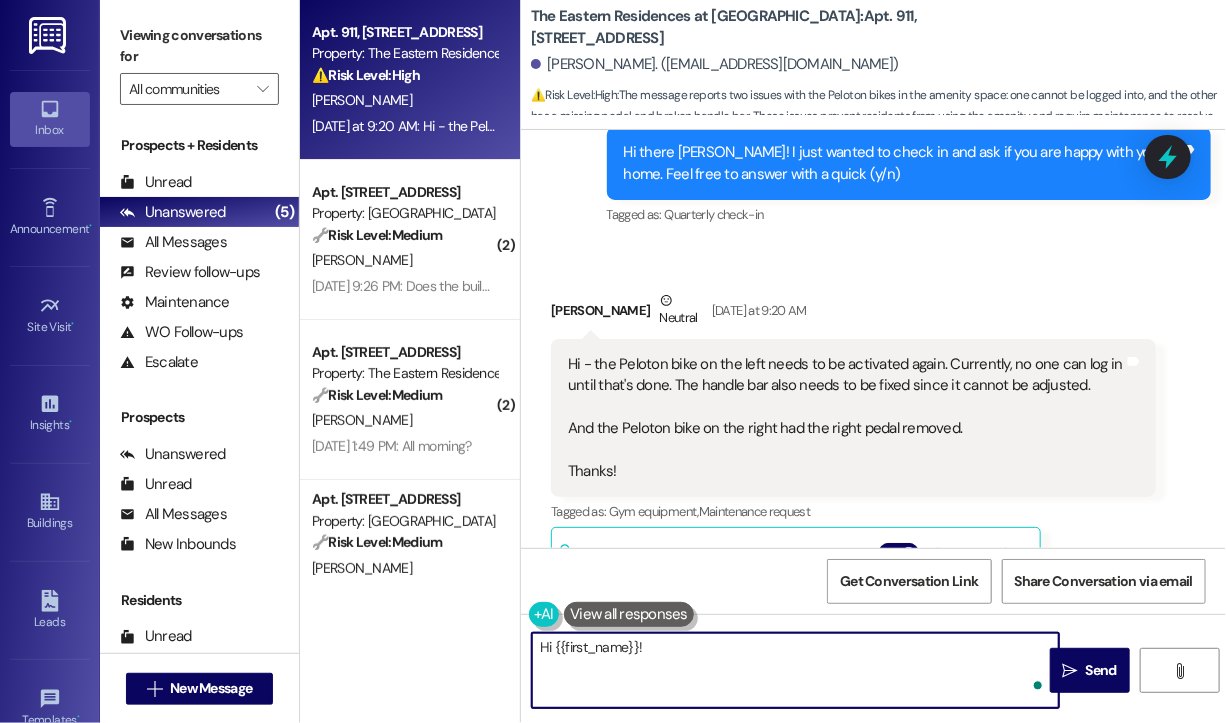 paste on "Thanks for reaching out. Do you know when these issues with the Peloton bikes were first noticed? Has anyone from the team already come by to check on them? We’ll make sure this gets flagged for maintenance." 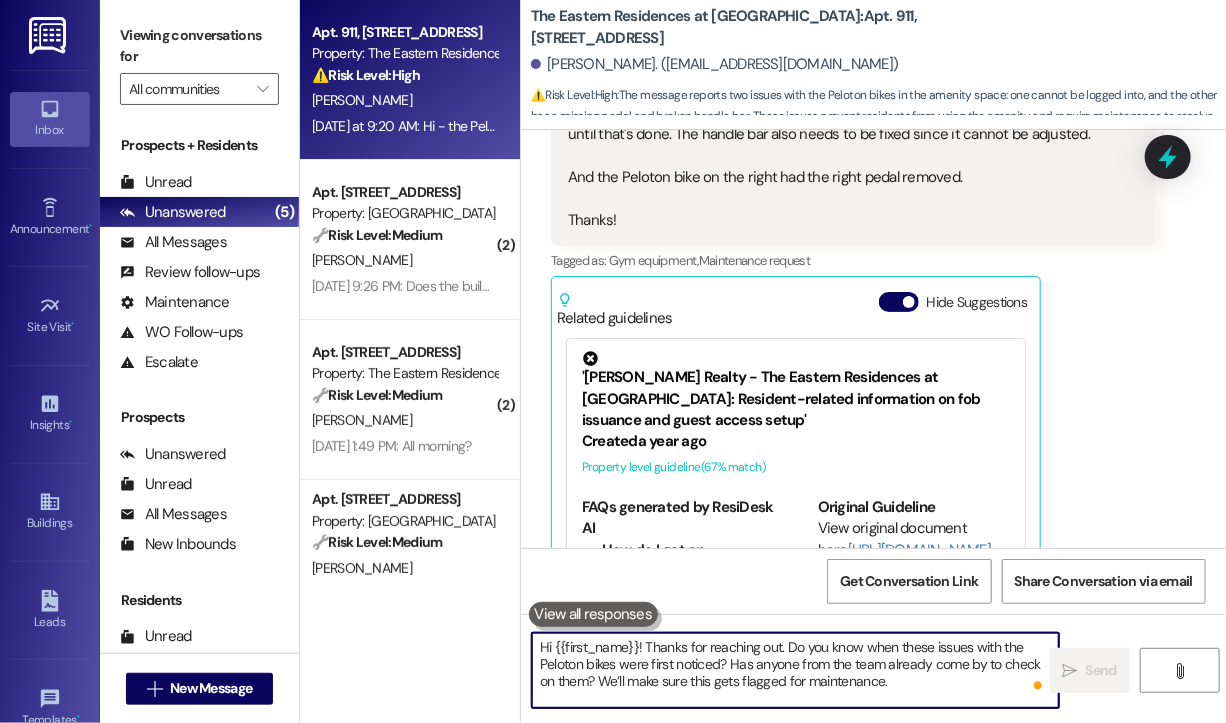 scroll, scrollTop: 2645, scrollLeft: 0, axis: vertical 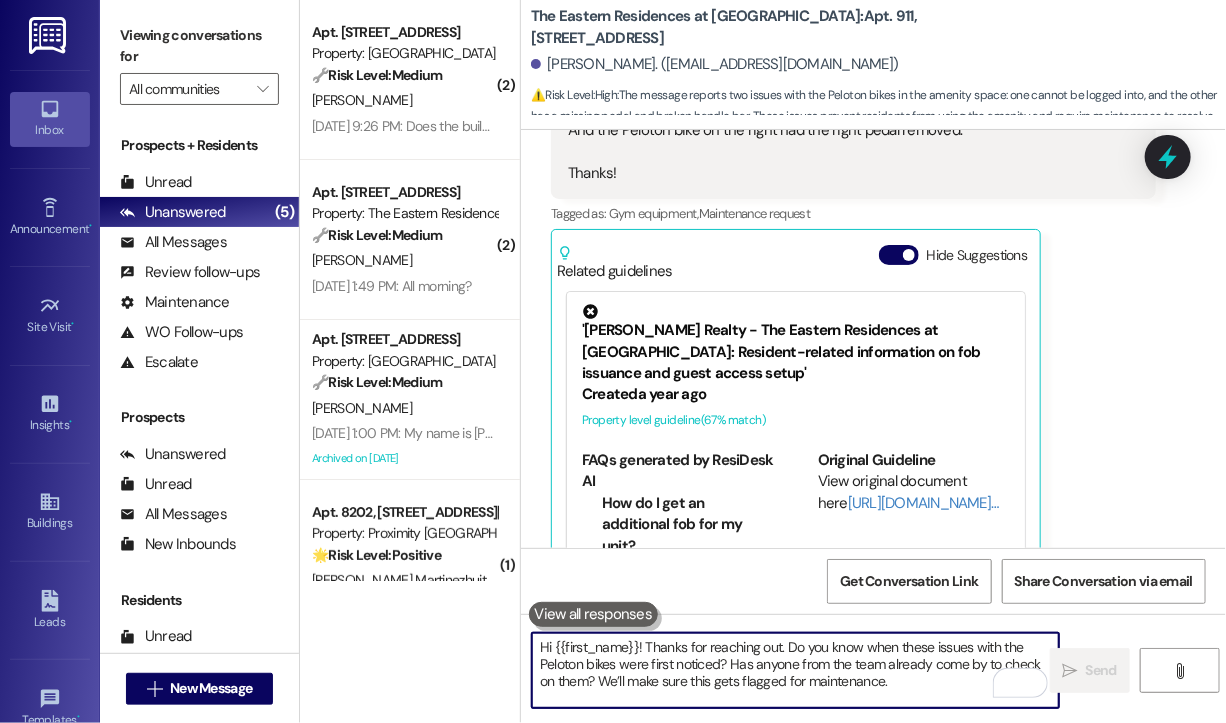 type 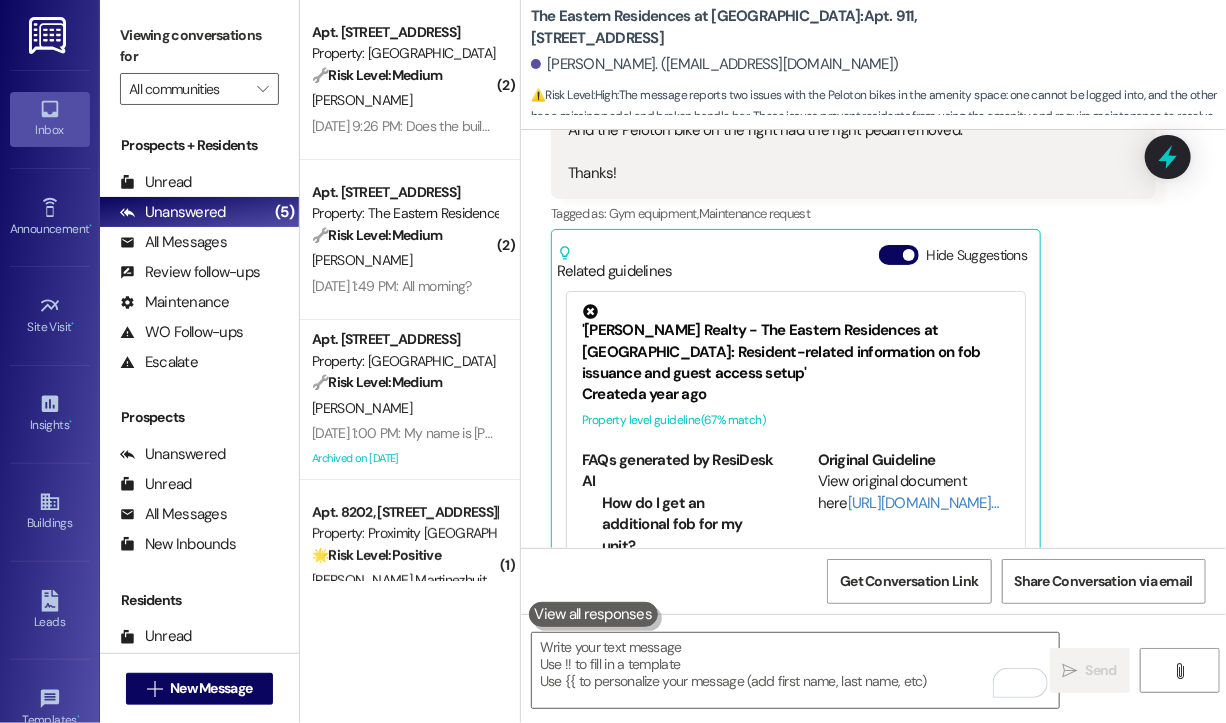 click on "Received via SMS [PERSON_NAME]   Neutral [DATE] at 9:20 AM Hi - the Peloton bike on the left needs to be activated again. Currently, no one can log in until that's done. The handle bar also needs to be fixed since it cannot be adjusted.
And the Peloton bike on the right had the right pedal removed.
Thanks! Tags and notes Tagged as:   Gym equipment ,  Click to highlight conversations about Gym equipment Maintenance request Click to highlight conversations about Maintenance request  Related guidelines Hide Suggestions '[PERSON_NAME] Realty - The Eastern Residences at [GEOGRAPHIC_DATA]: Resident-related information on fob issuance and guest access setup' Created  a year ago Property level guideline  ( 67 % match) FAQs generated by ResiDesk AI How do I get an additional fob for my unit? Additional fobs cannot be purchased, as they are only issued to lease holders. How do I set up guest access to my unit using Butterfly and Stratis? Original Guideline View original document here  [URL][DOMAIN_NAME]… Created  a year ago" at bounding box center [873, 269] 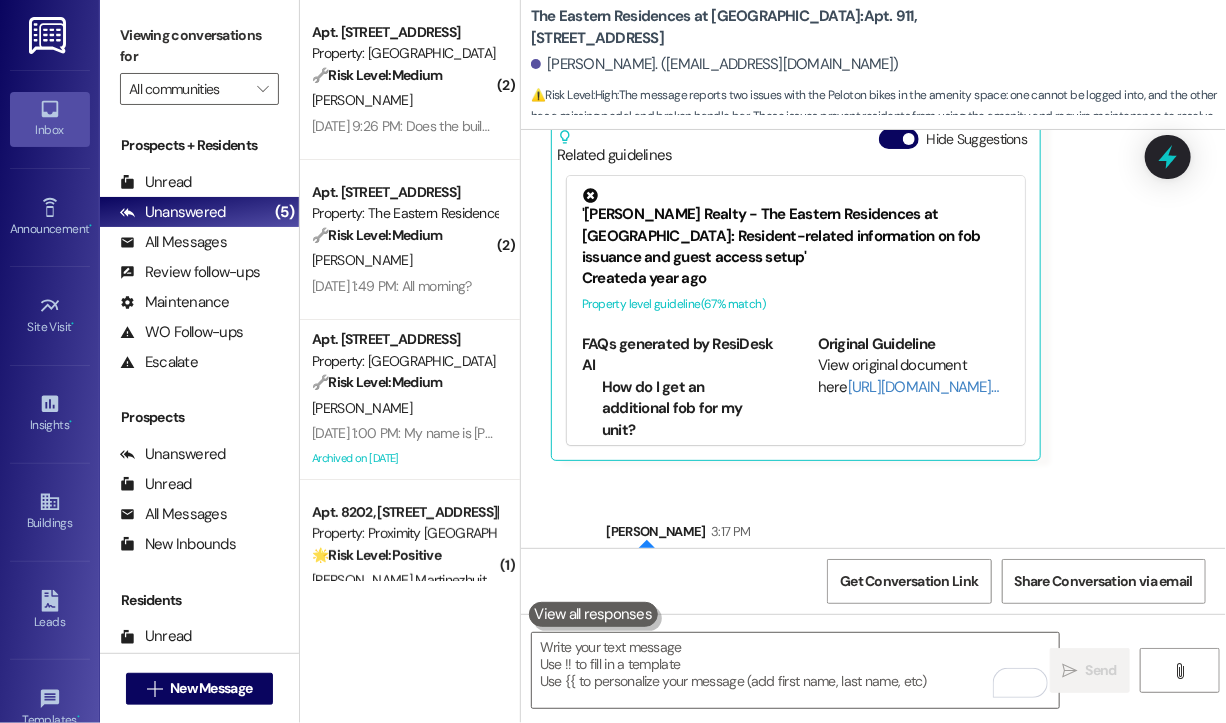 scroll, scrollTop: 2828, scrollLeft: 0, axis: vertical 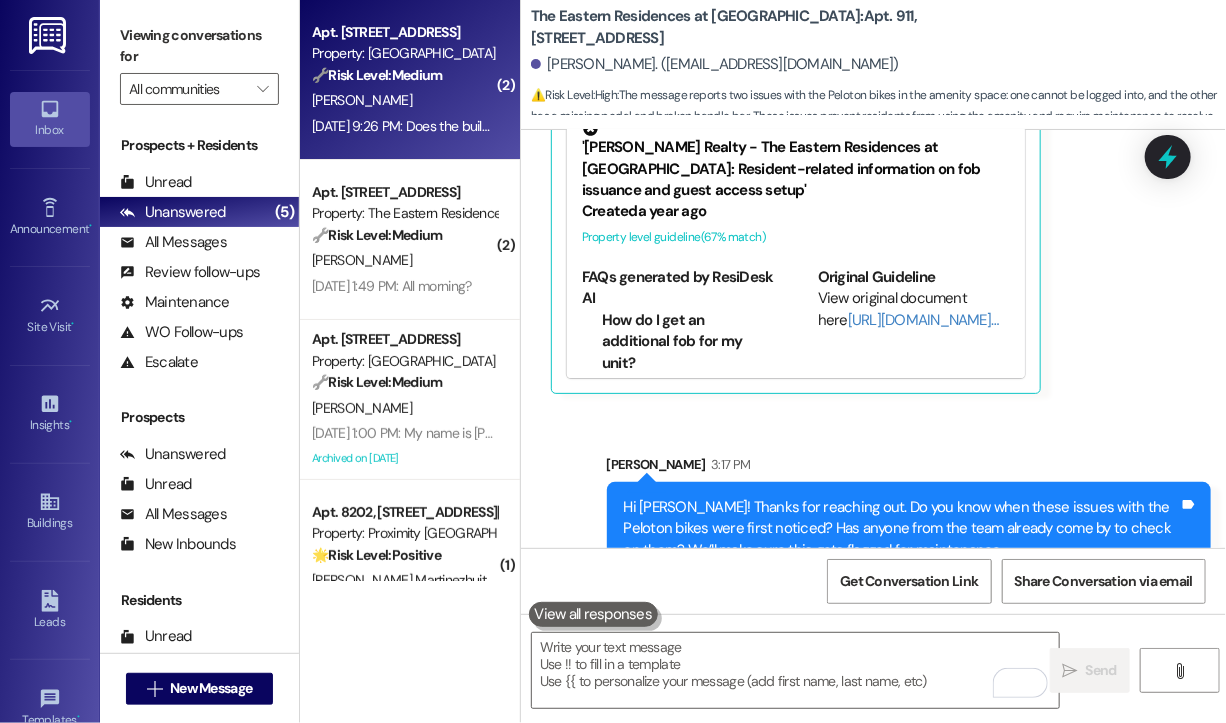 click on "[DATE] 9:26 PM: Does the building get sprayed?  [DATE] 9:26 PM: Does the building get sprayed?" at bounding box center (404, 126) 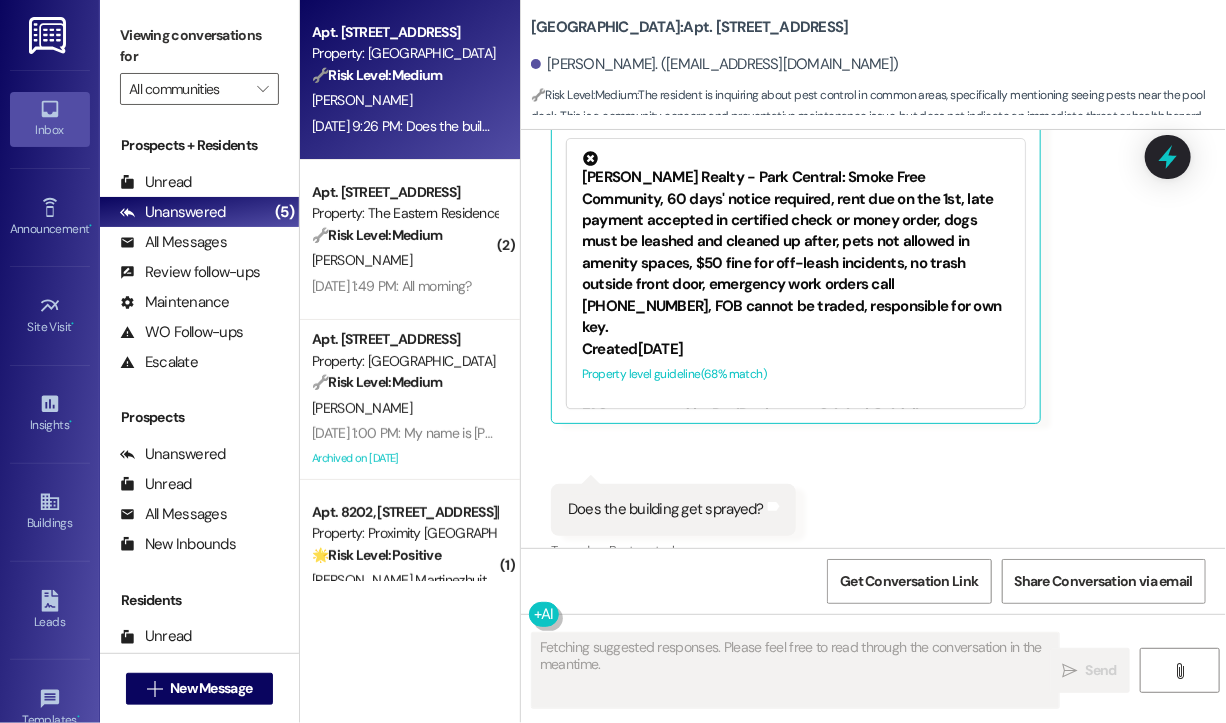 scroll, scrollTop: 1895, scrollLeft: 0, axis: vertical 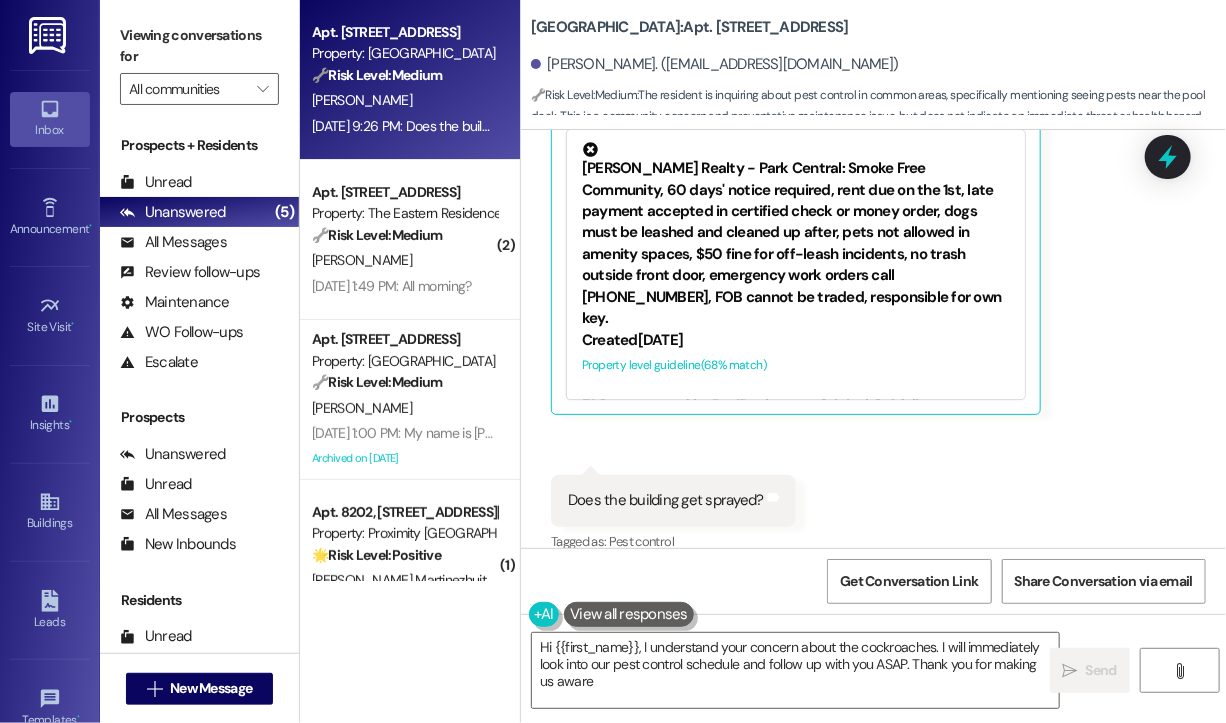 type on "Hi {{first_name}}, I understand your concern about the cockroaches. I will immediately look into our pest control schedule and follow up with you ASAP. Thank you for making us aware!" 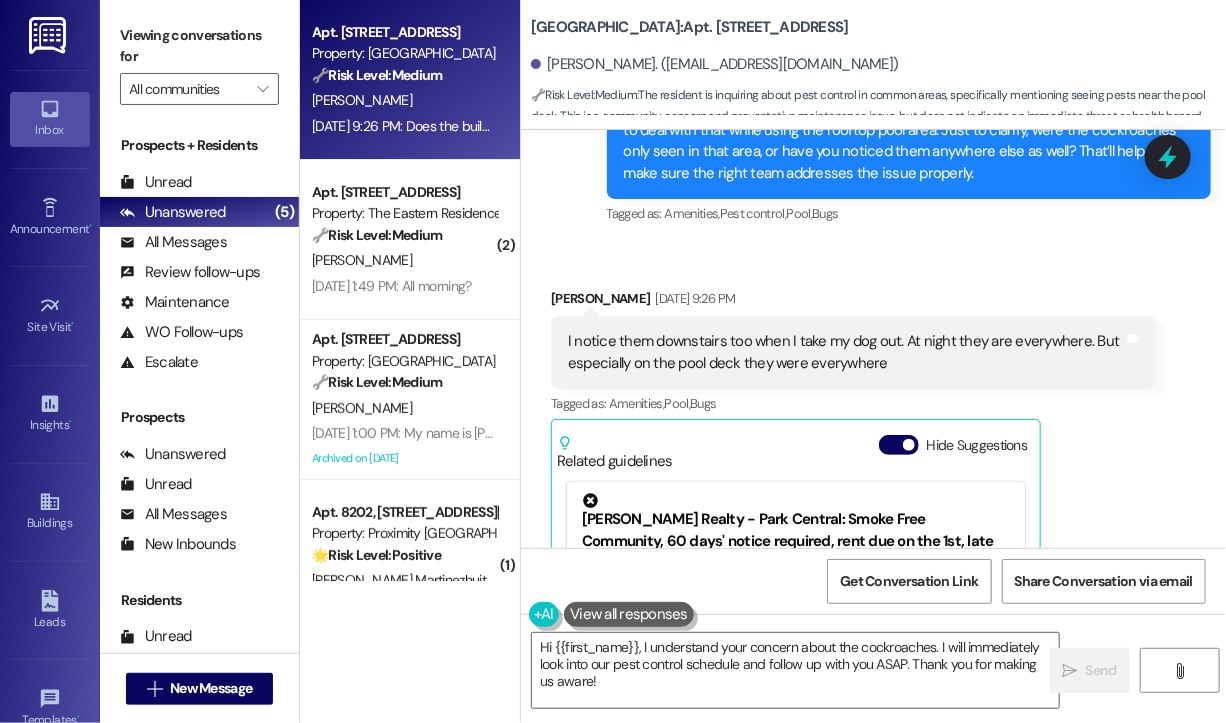 scroll, scrollTop: 1496, scrollLeft: 0, axis: vertical 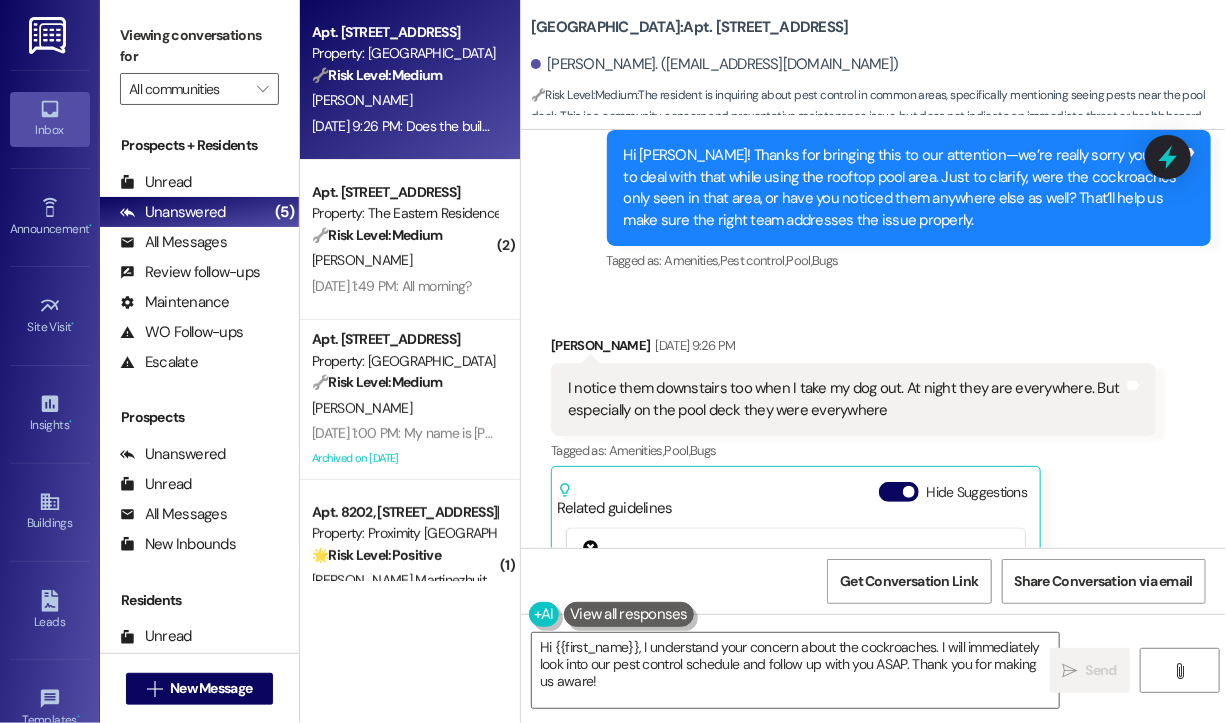 click on "Received via SMS [PERSON_NAME] [DATE] 9:26 PM I notice them downstairs too when I take my dog out. At night they are everywhere. But especially on the pool deck they were everywhere  Tags and notes Tagged as:   Amenities ,  Click to highlight conversations about Amenities Pool ,  Click to highlight conversations about Pool Bugs Click to highlight conversations about Bugs  Related guidelines Hide Suggestions [PERSON_NAME] Realty - Park Central: Smoke Free Community, 60 days' notice required, rent due on the 1st, late payment accepted in certified check or money order, dogs must be leashed and cleaned up after, pets not allowed in amenity spaces, $50 fine for off-leash incidents, no trash outside front door, emergency work orders call [PHONE_NUMBER], FOB cannot be traded, responsible for own key. Created  [DATE] Property level guideline  ( 68 % match) FAQs generated by ResiDesk AI What are the conditions of Park Central being a Smoke Free Community? [GEOGRAPHIC_DATA] is a Smoke Free Community. When is rent due?" at bounding box center [873, 630] 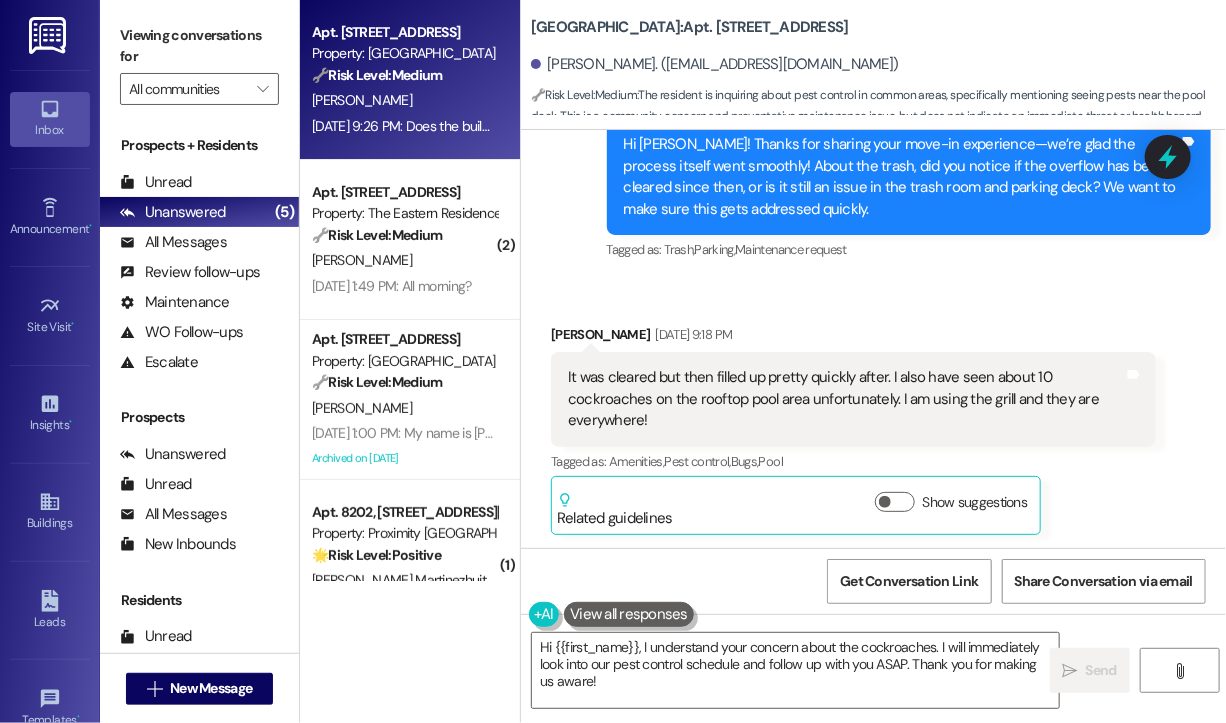 scroll, scrollTop: 896, scrollLeft: 0, axis: vertical 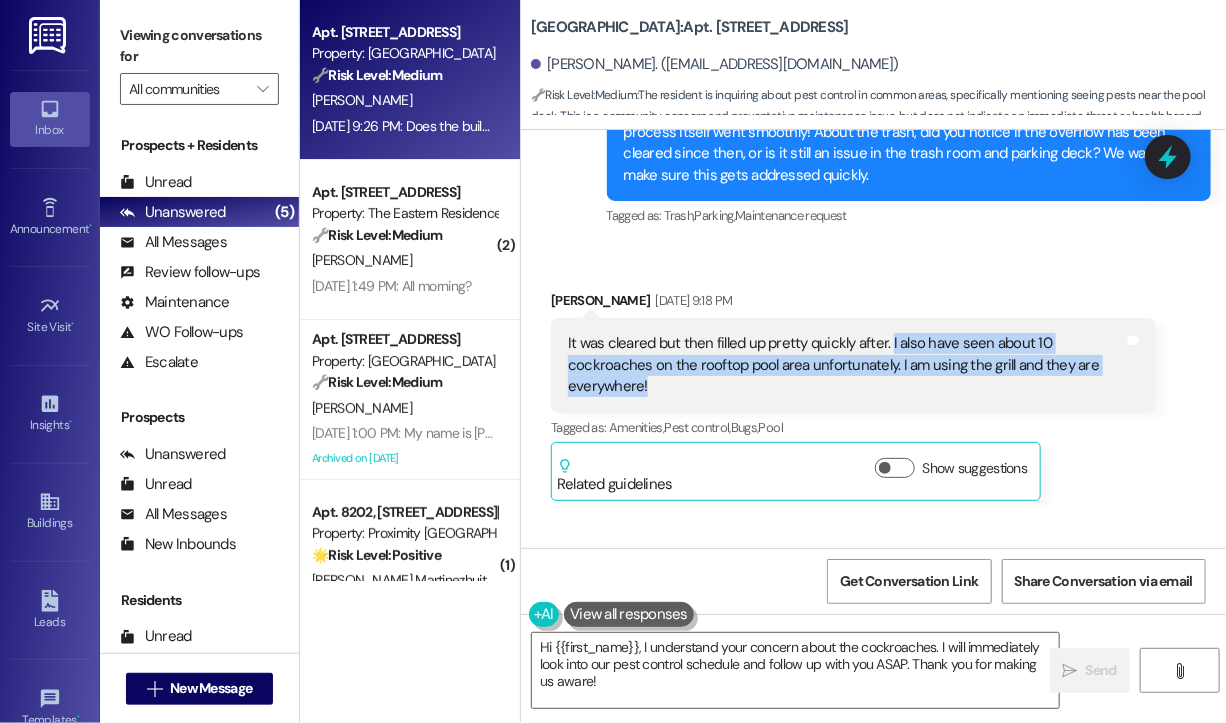 drag, startPoint x: 699, startPoint y: 366, endPoint x: 888, endPoint y: 324, distance: 193.61043 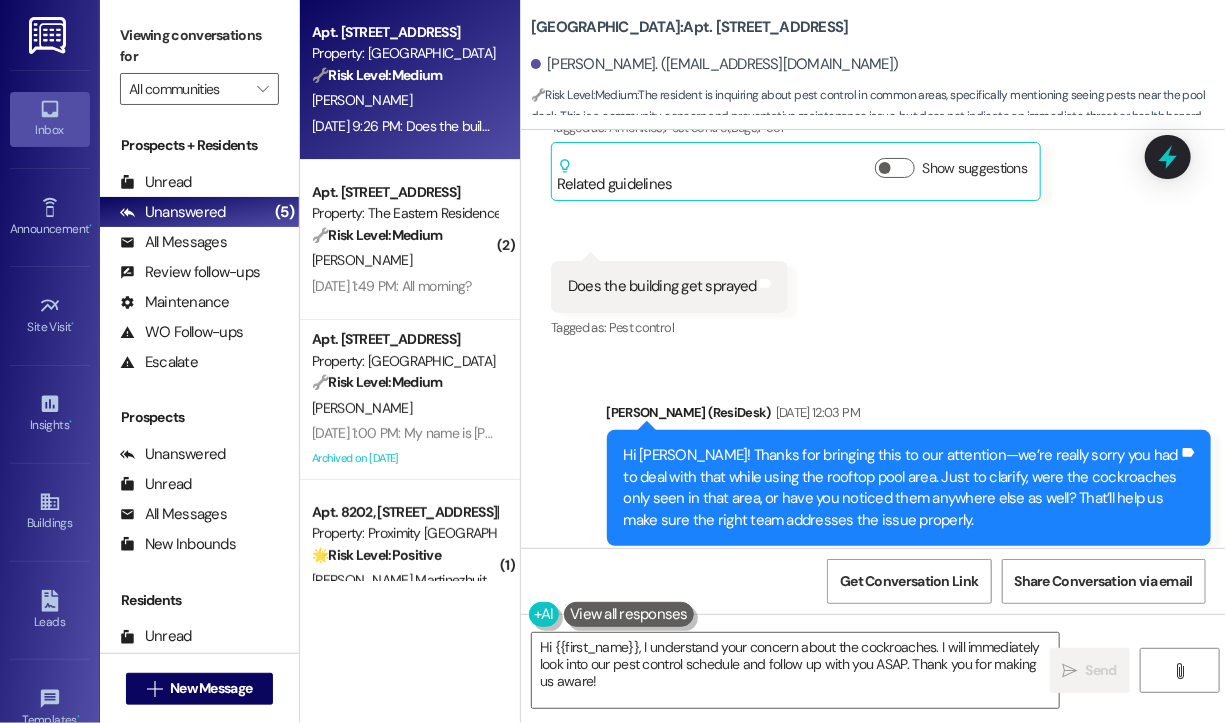 click on "Does the building get sprayed" at bounding box center (662, 286) 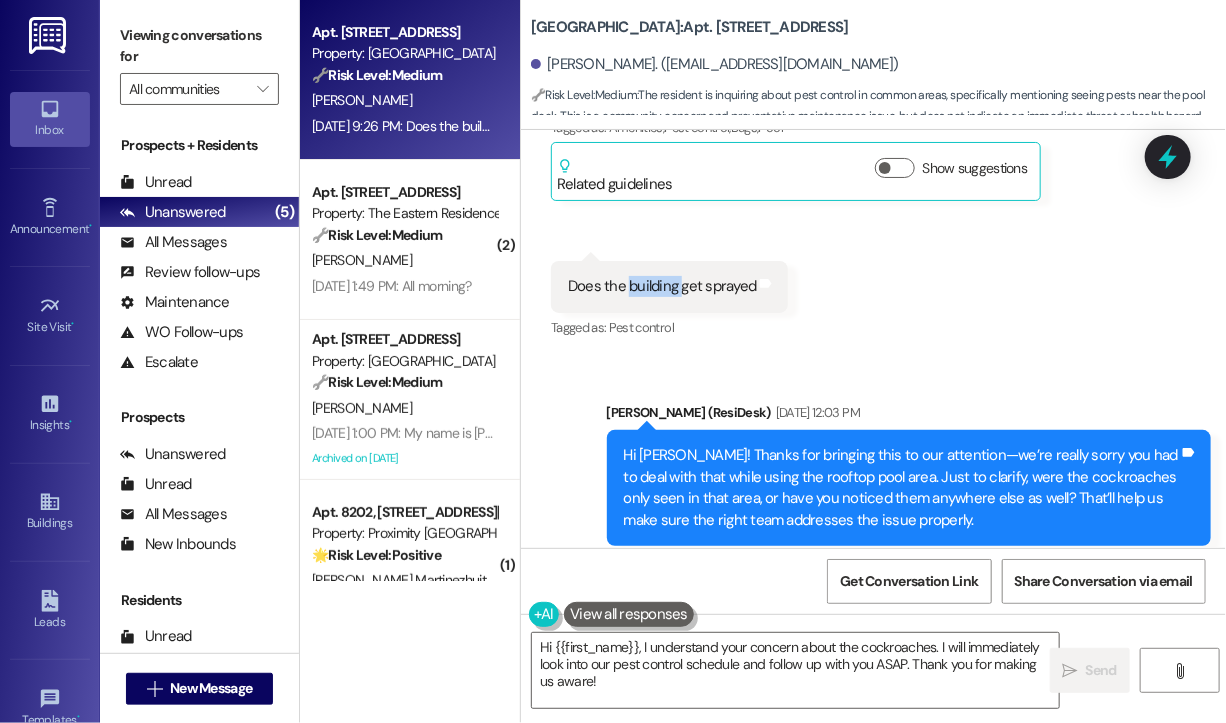 click on "Does the building get sprayed" at bounding box center (662, 286) 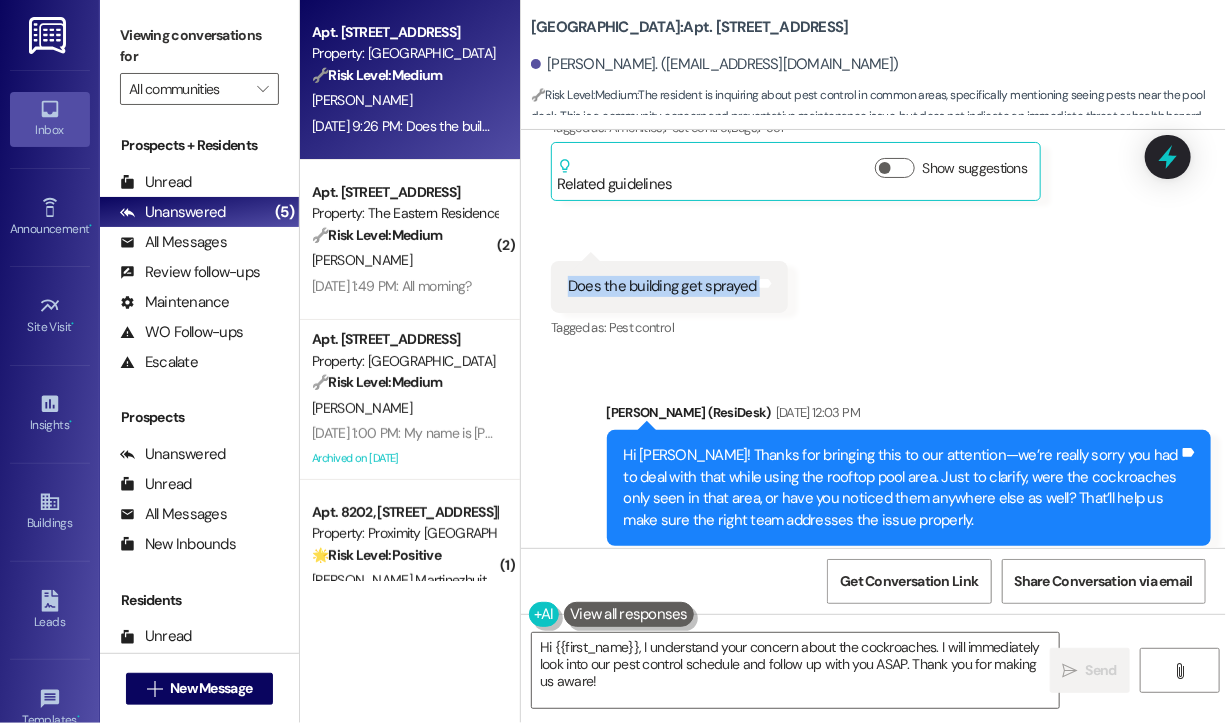 click on "Does the building get sprayed" at bounding box center [662, 286] 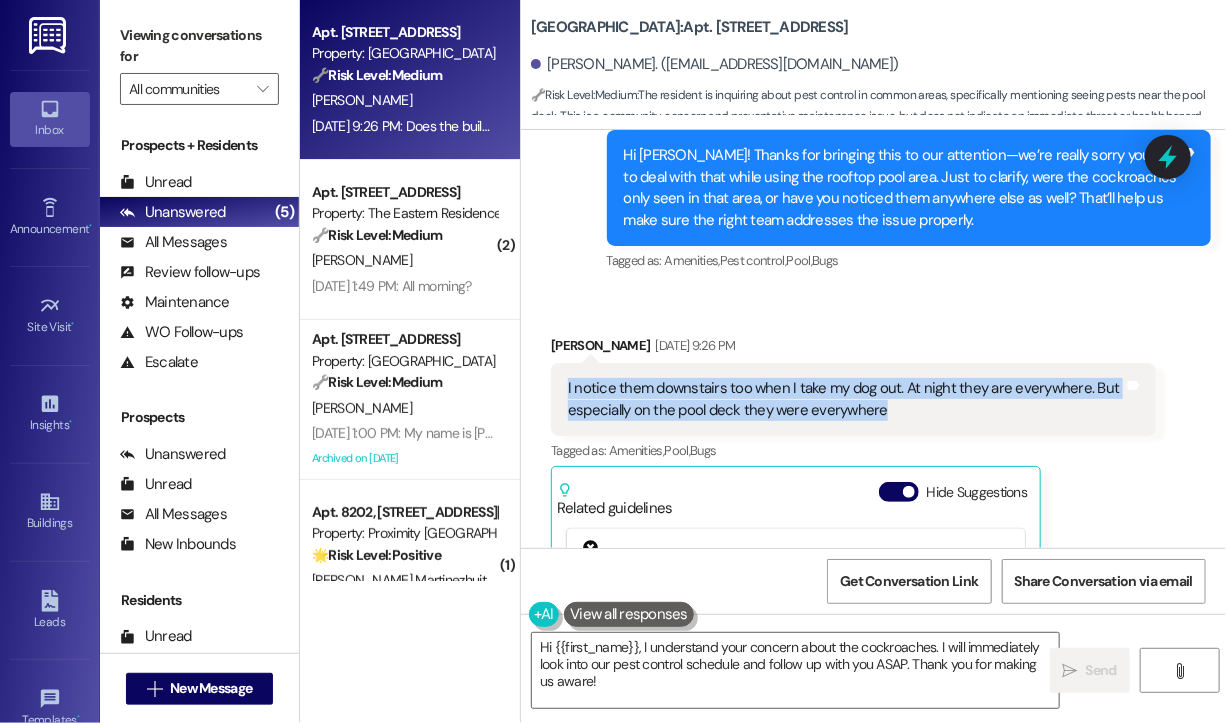 drag, startPoint x: 900, startPoint y: 389, endPoint x: 558, endPoint y: 369, distance: 342.5843 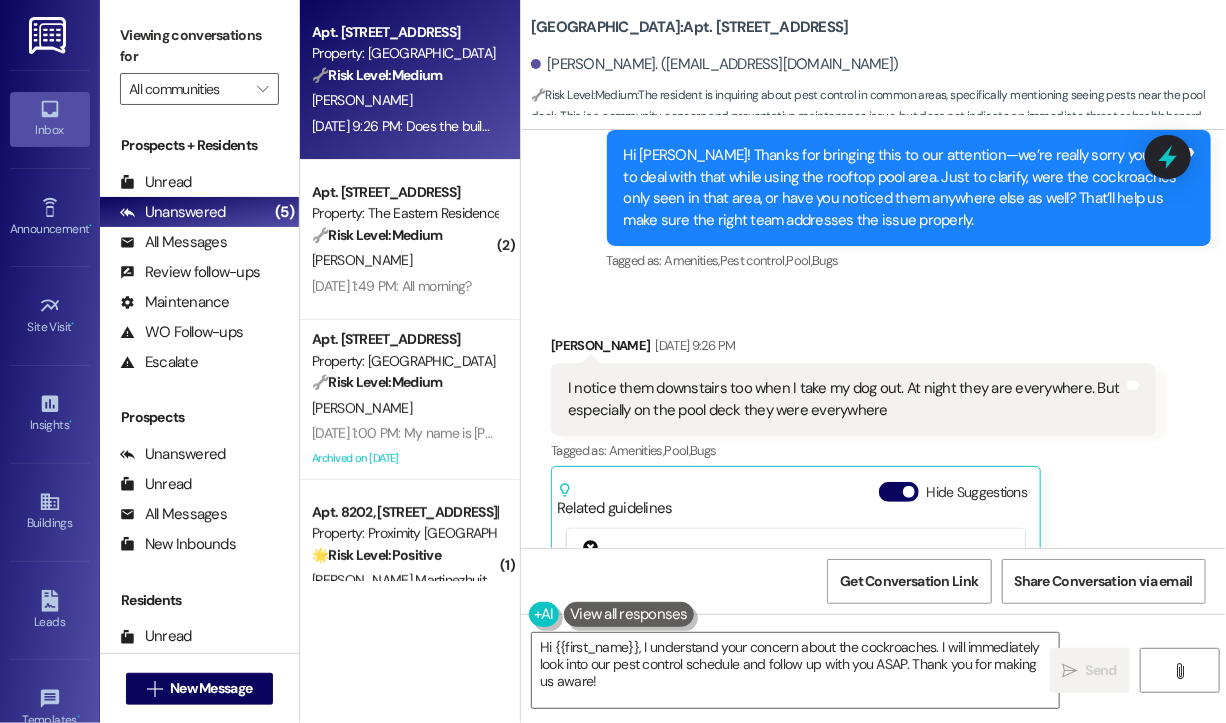 click on "Received via SMS [PERSON_NAME] [DATE] 9:26 PM I notice them downstairs too when I take my dog out. At night they are everywhere. But especially on the pool deck they were everywhere  Tags and notes Tagged as:   Amenities ,  Click to highlight conversations about Amenities Pool ,  Click to highlight conversations about Pool Bugs Click to highlight conversations about Bugs  Related guidelines Hide Suggestions [PERSON_NAME] Realty - Park Central: Smoke Free Community, 60 days' notice required, rent due on the 1st, late payment accepted in certified check or money order, dogs must be leashed and cleaned up after, pets not allowed in amenity spaces, $50 fine for off-leash incidents, no trash outside front door, emergency work orders call [PHONE_NUMBER], FOB cannot be traded, responsible for own key. Created  [DATE] Property level guideline  ( 68 % match) FAQs generated by ResiDesk AI What are the conditions of Park Central being a Smoke Free Community? [GEOGRAPHIC_DATA] is a Smoke Free Community. When is rent due?" at bounding box center [873, 630] 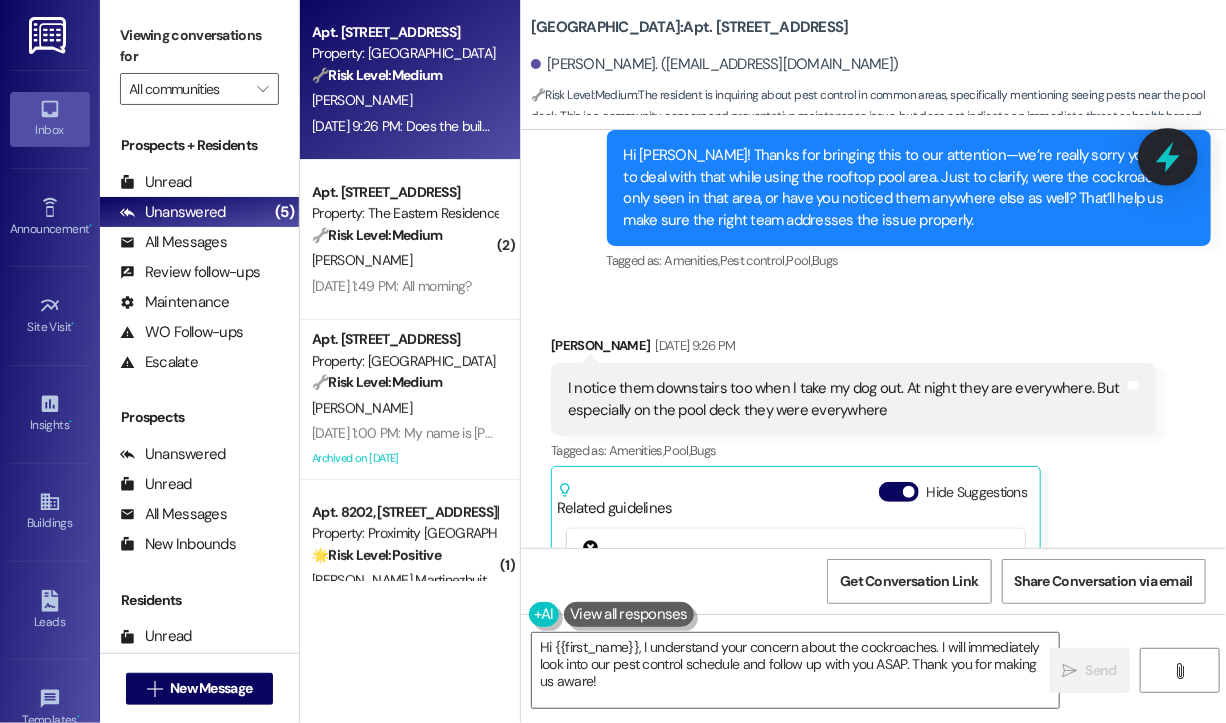 click 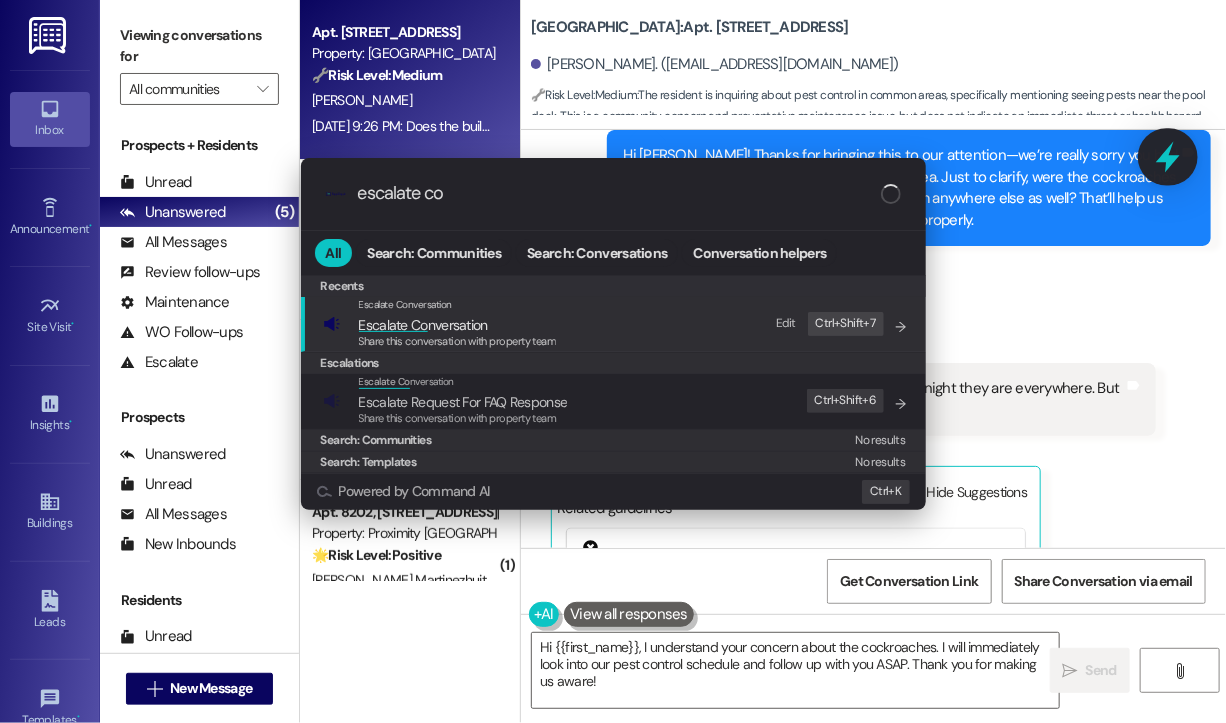 type on "escalate con" 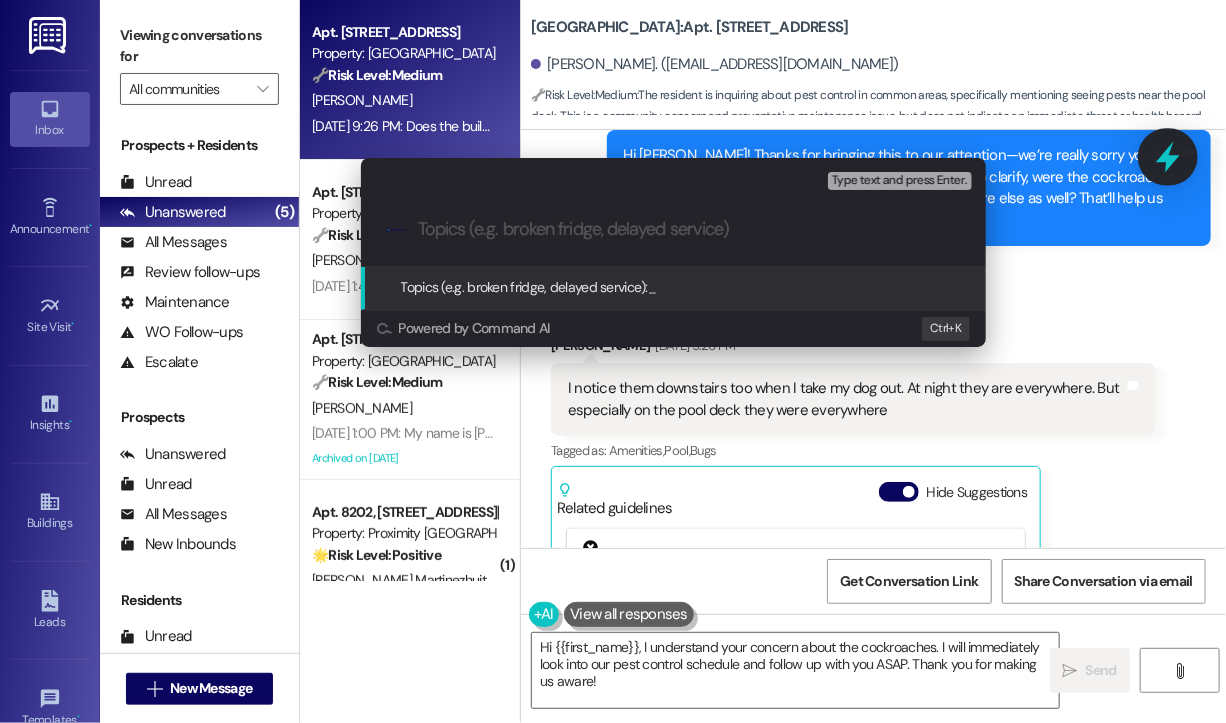type on "Cockroach Activity on Rooftop Pool Deck and Common Areas – Pest Control Inquiry" 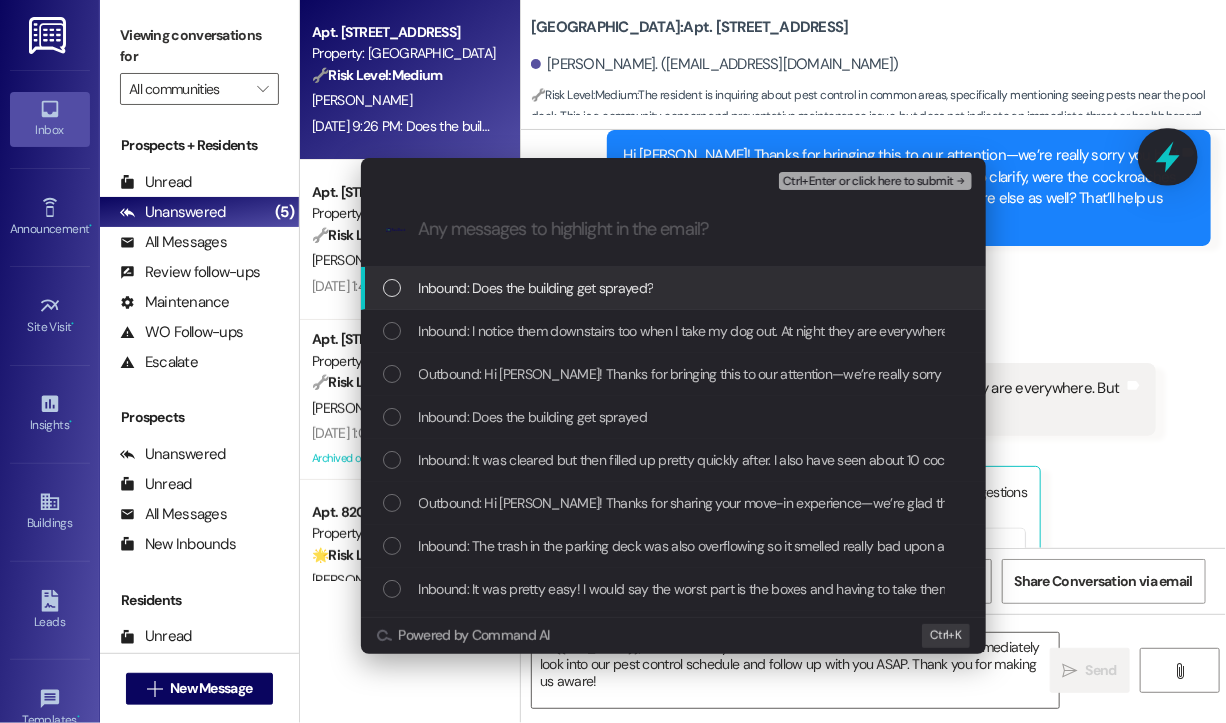 scroll, scrollTop: 0, scrollLeft: 0, axis: both 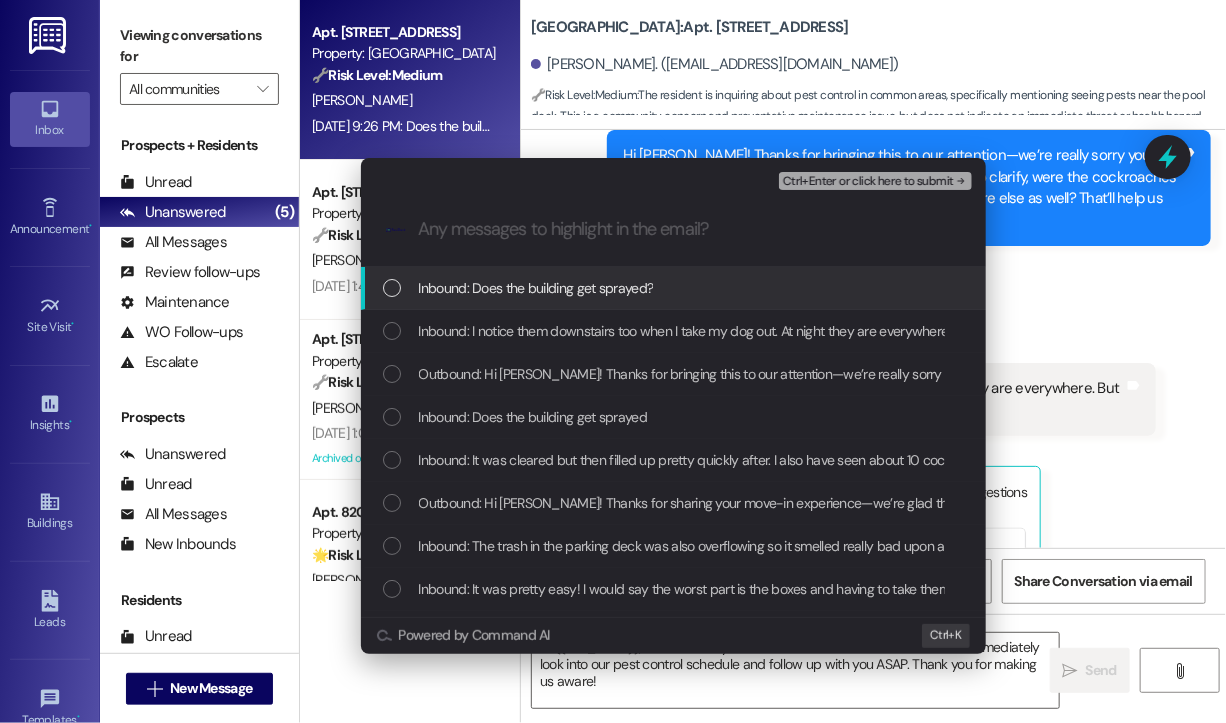 click on "Inbound: Does the building get sprayed?" at bounding box center (675, 288) 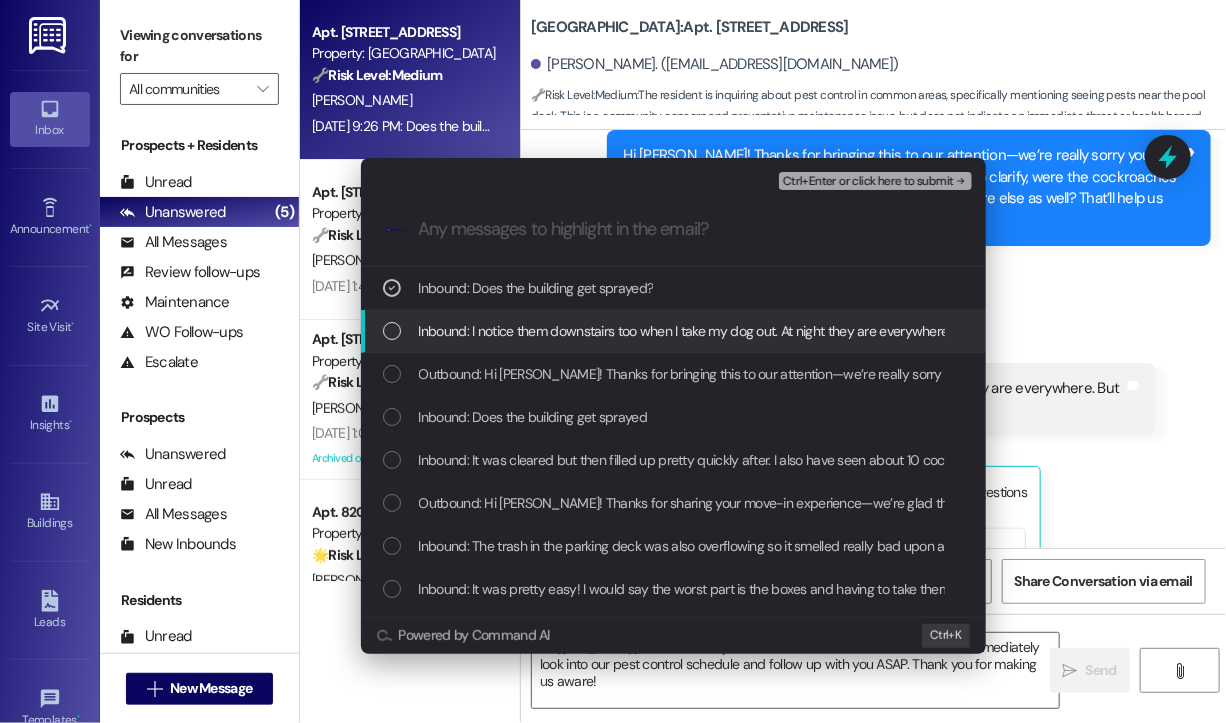 click on "Inbound: I notice them downstairs too when I take my dog out. At night they are everywhere. But especially on the pool deck they were everywhere" at bounding box center [844, 331] 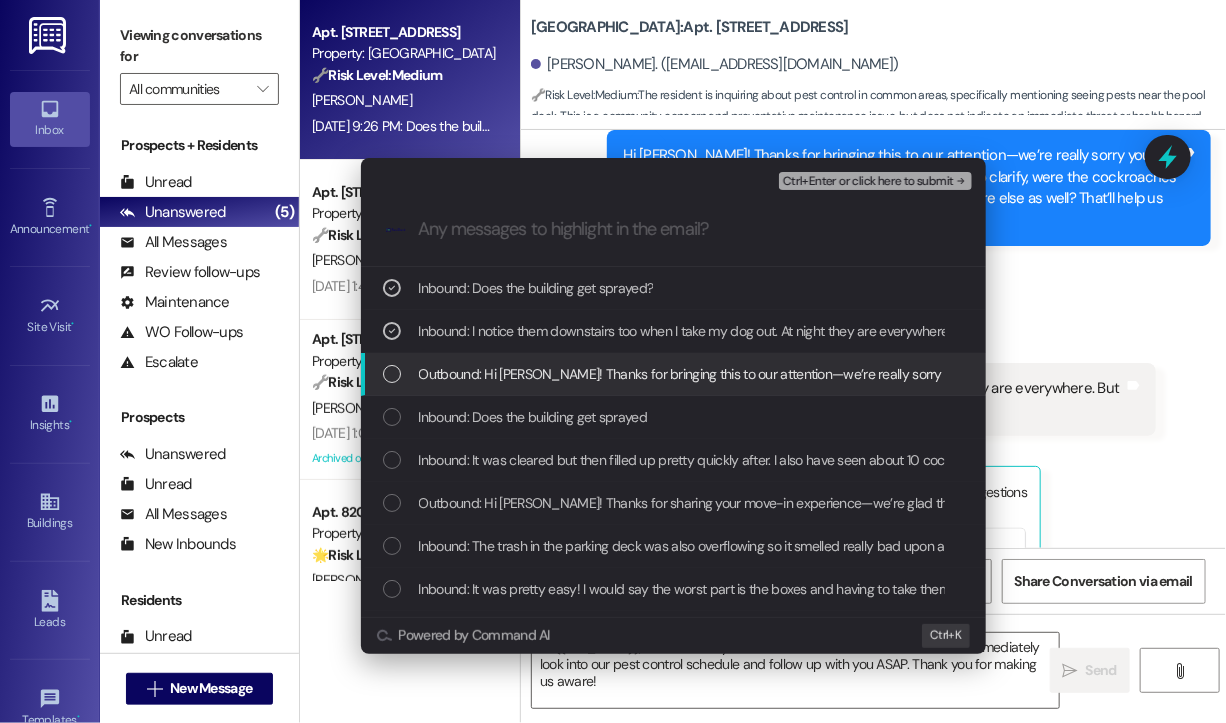 click on "Outbound: Hi [PERSON_NAME]! Thanks for bringing this to our attention—we’re really sorry you had to deal with that while using the rooftop pool area. Just to clarify, were the cockroaches only seen in that area, or have you noticed them anywhere else as well? That’ll help us make sure the right team addresses the issue properly." at bounding box center (1371, 374) 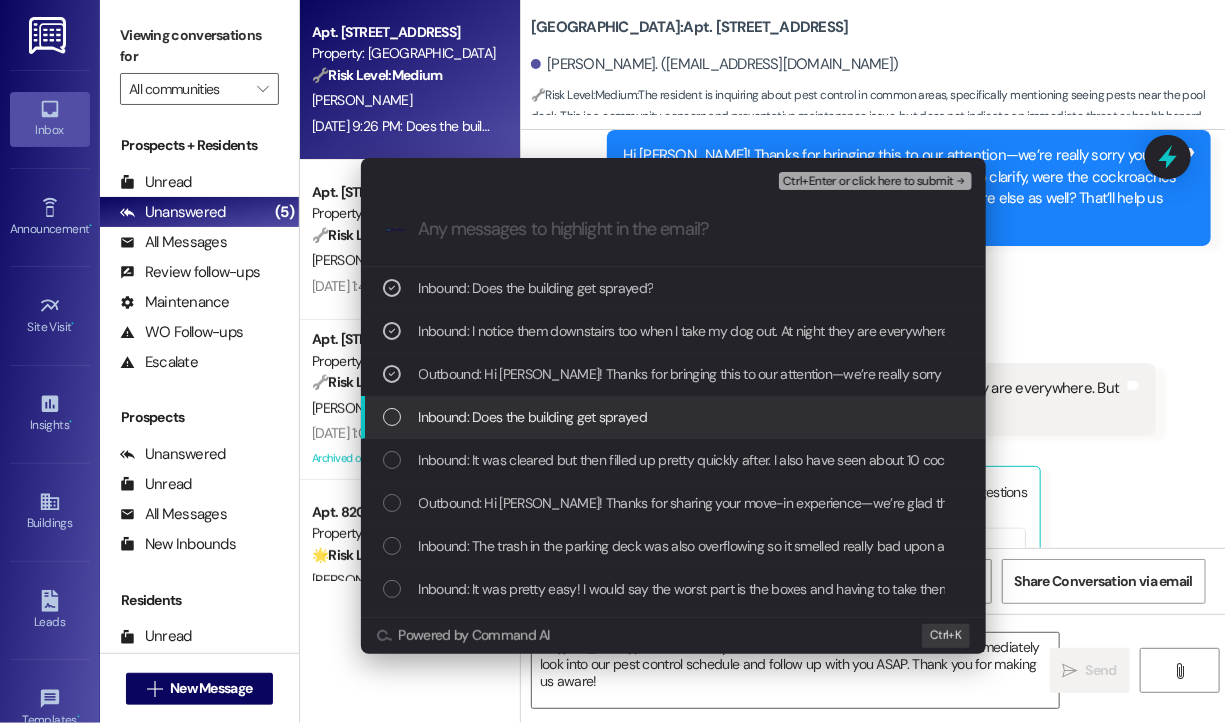 click on "Inbound: Does the building get sprayed" at bounding box center (675, 417) 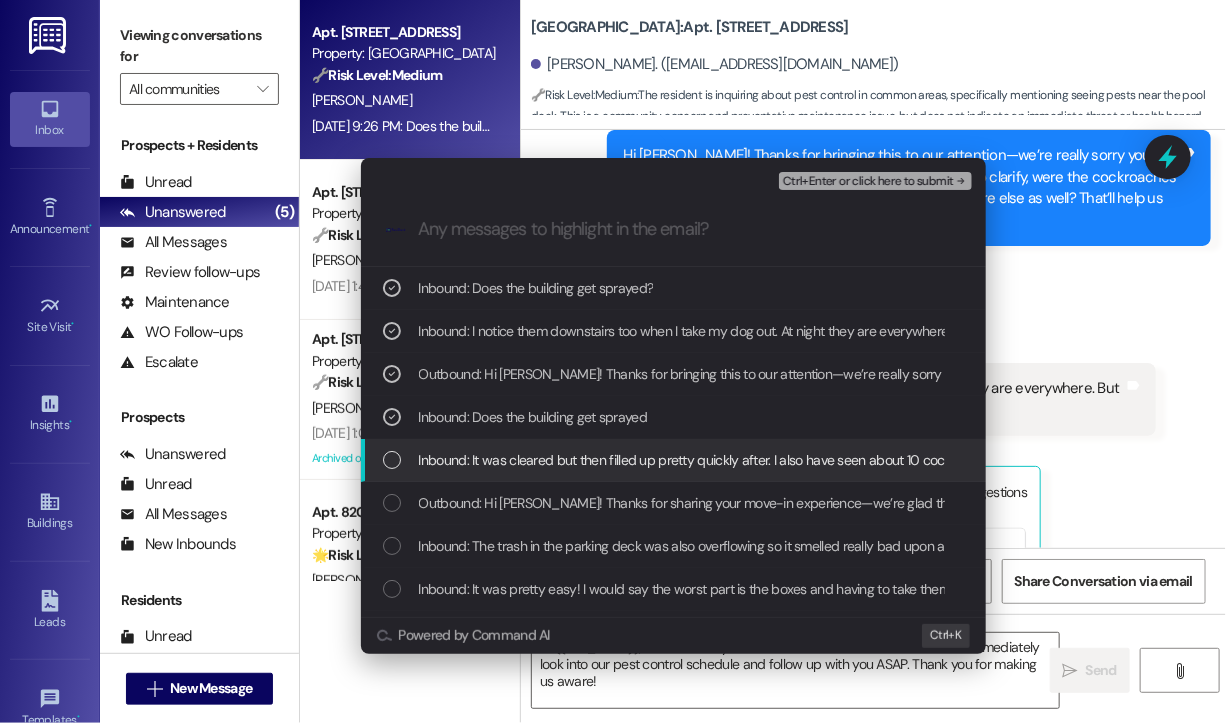 click on "Inbound: It was cleared but then filled up pretty quickly after. I also have seen about 10 cockroaches on the rooftop pool area unfortunately. I am using the grill and they are everywhere!" at bounding box center (951, 460) 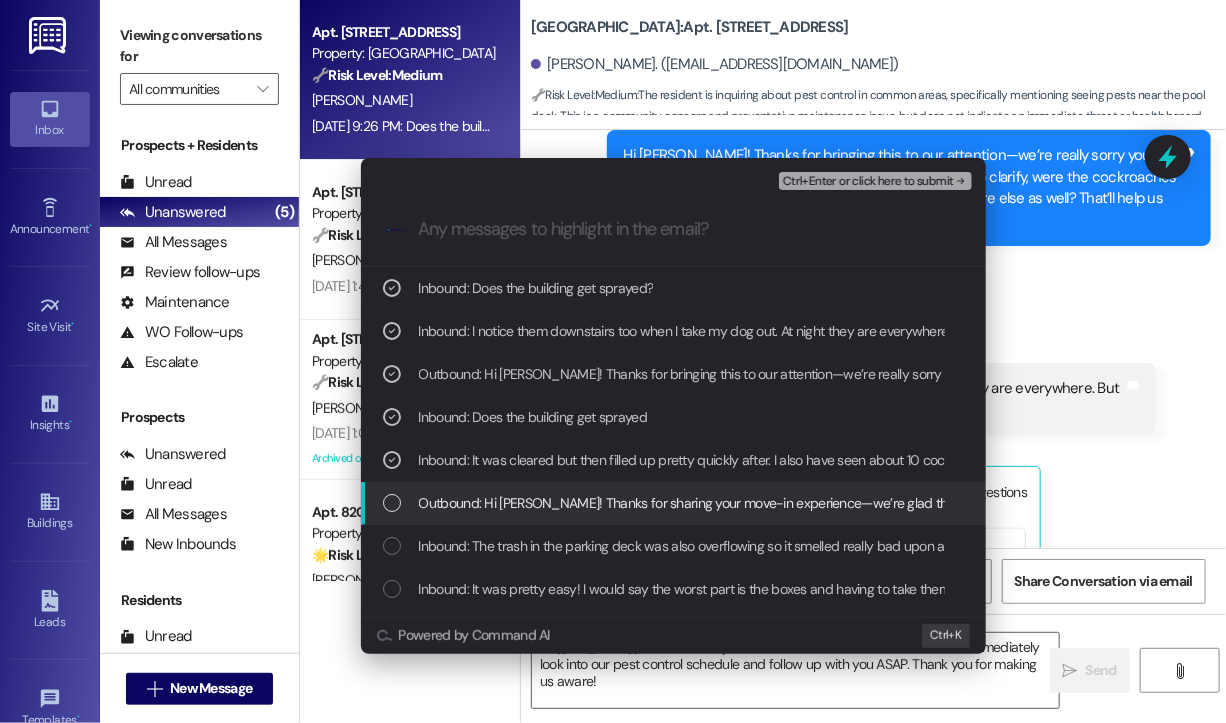 click on "Outbound: Hi [PERSON_NAME]! Thanks for sharing your move-in experience—we’re glad the process itself went smoothly! About the trash, did you notice if the overflow has been cleared since then, or is it still an issue in the trash room and parking deck? We want to make sure this gets addressed quickly." at bounding box center (1302, 503) 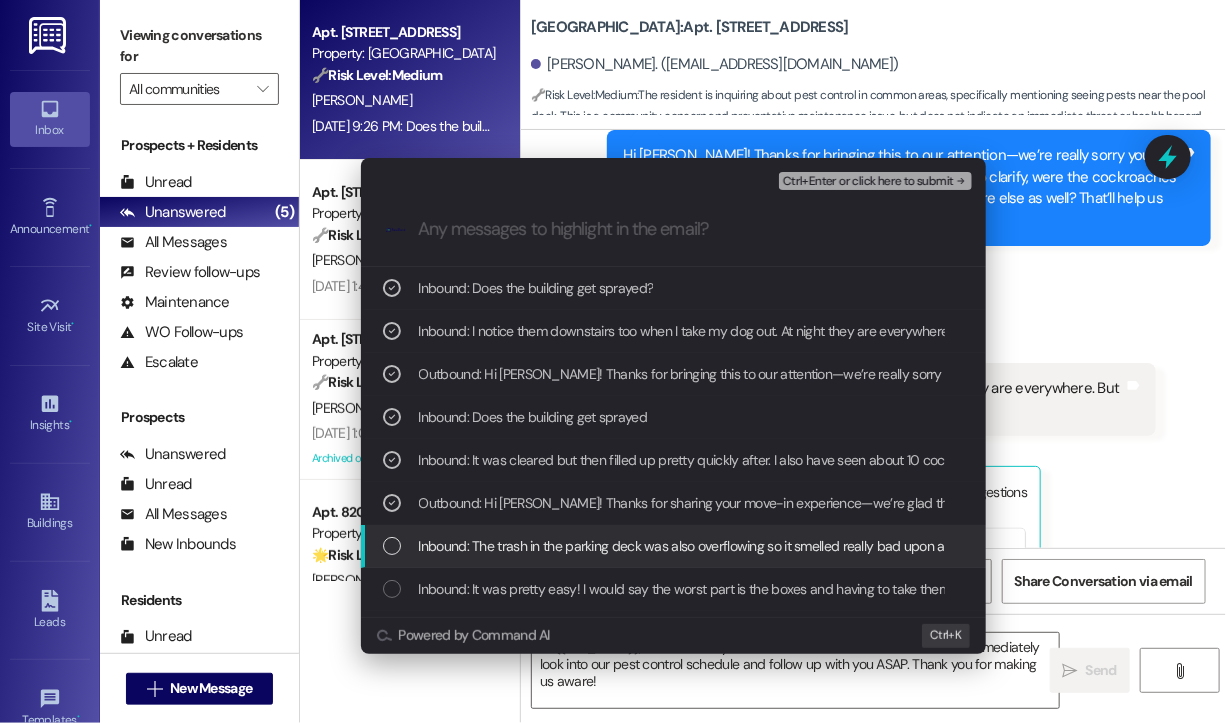 click on "Inbound: The trash in the parking deck was also overflowing so it smelled really bad upon arrival" at bounding box center (695, 546) 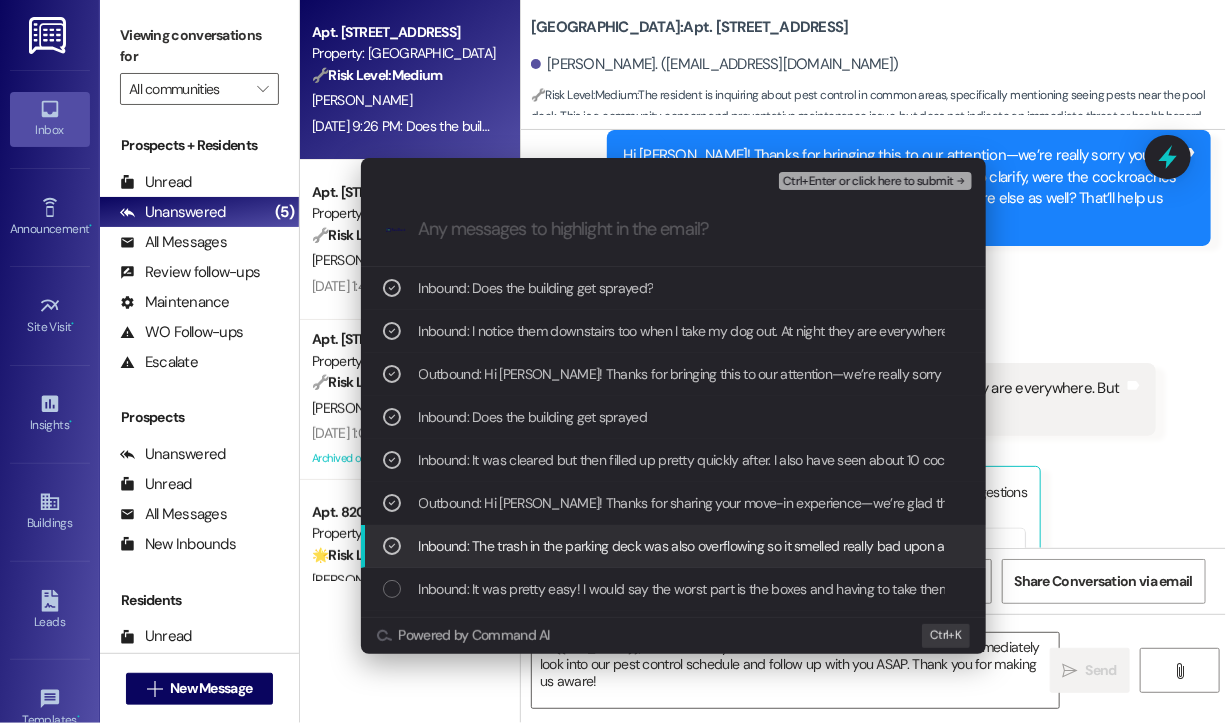 click on "Inbound: The trash in the parking deck was also overflowing so it smelled really bad upon arrival" at bounding box center (695, 546) 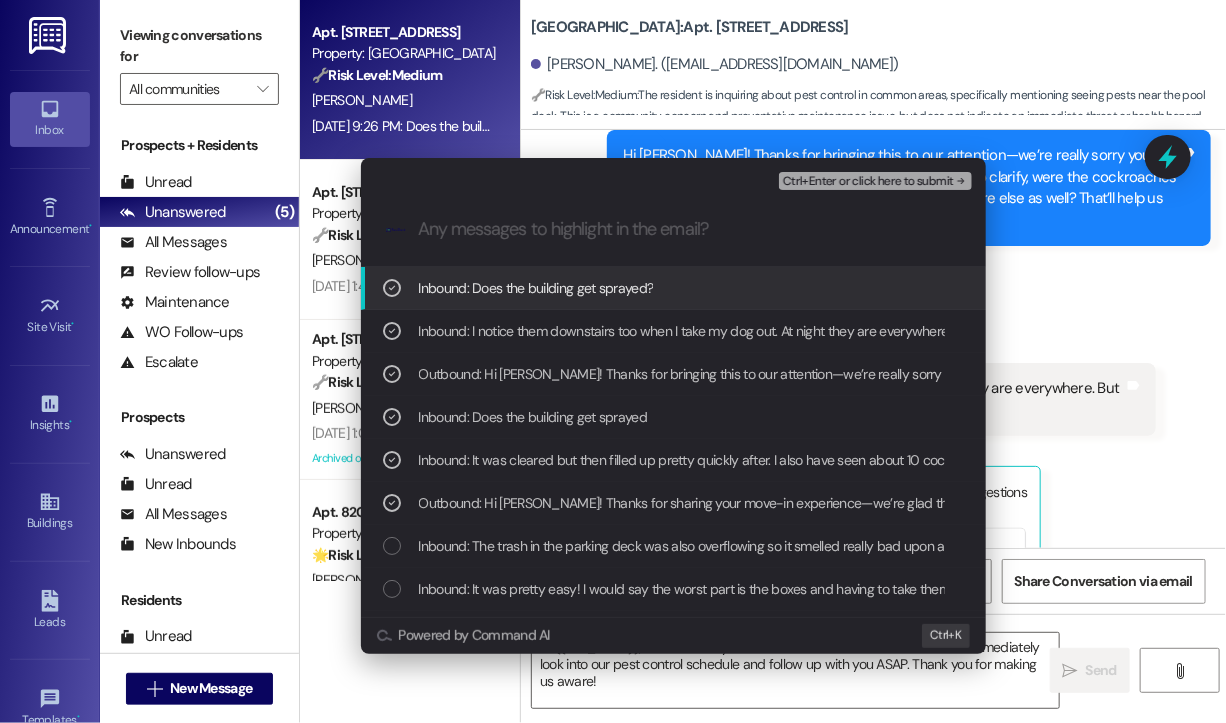 click on "Ctrl+Enter or click here to submit" at bounding box center [868, 182] 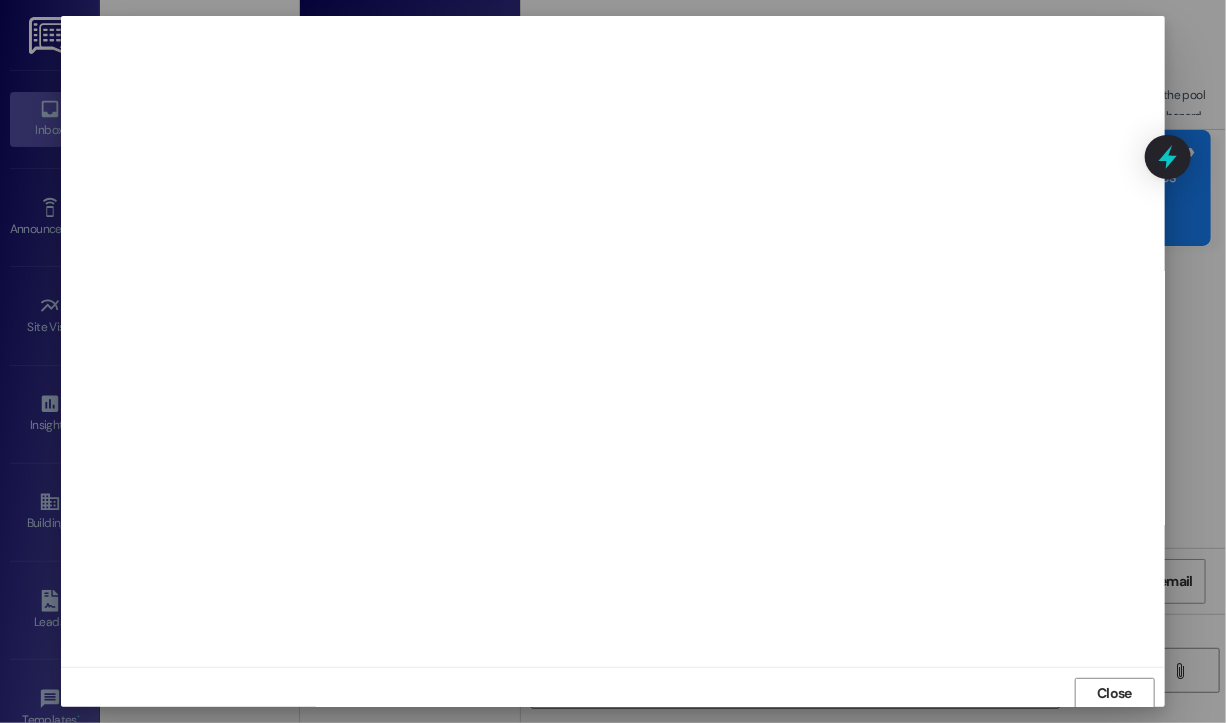 scroll, scrollTop: 2, scrollLeft: 0, axis: vertical 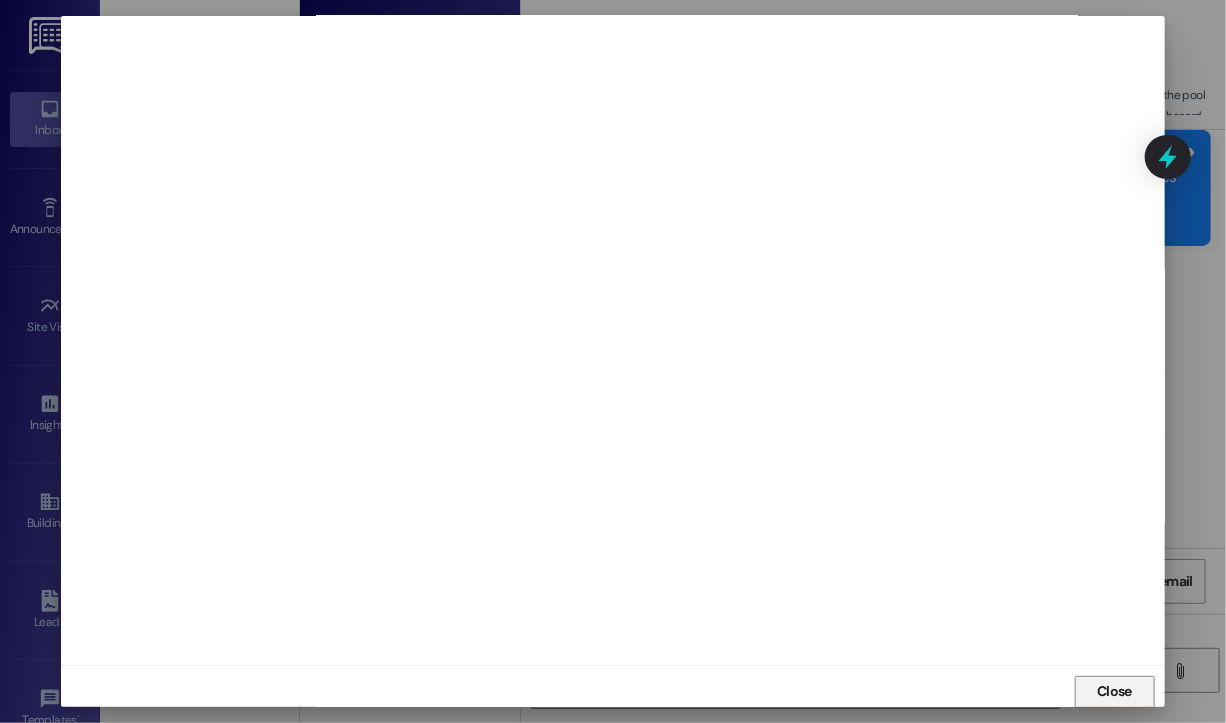 click on "Close" at bounding box center [1114, 691] 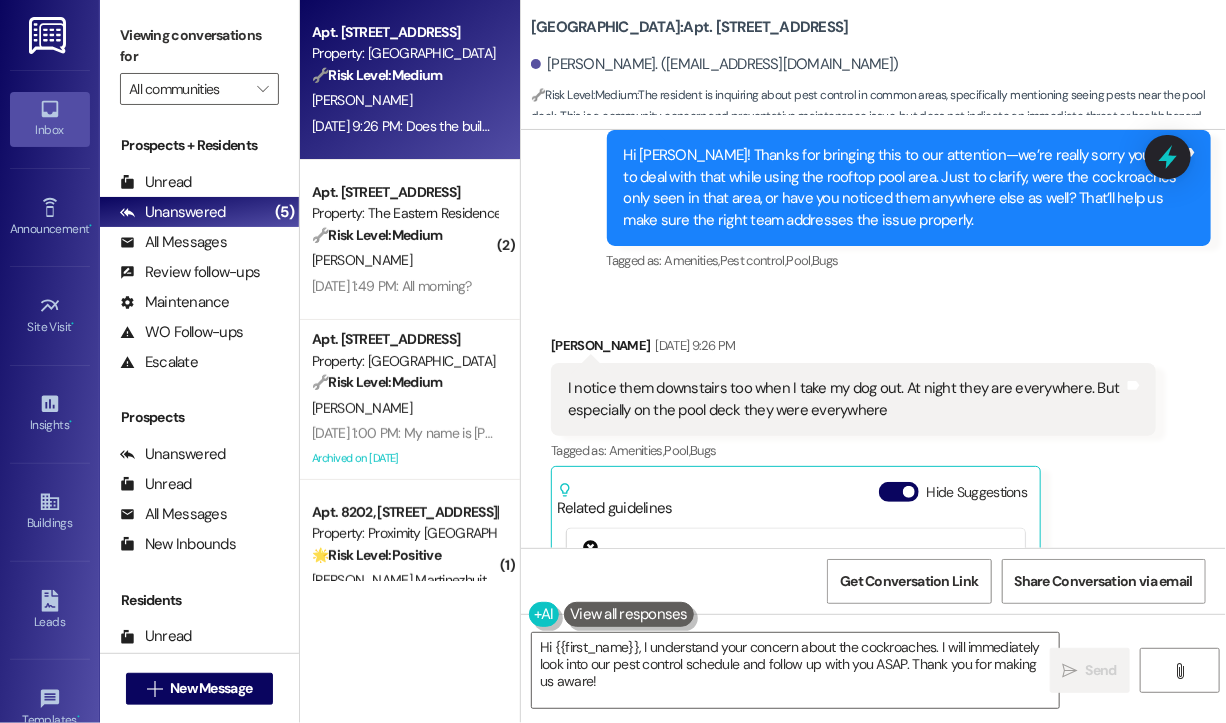 click on "Received via SMS [PERSON_NAME] [DATE] 9:26 PM I notice them downstairs too when I take my dog out. At night they are everywhere. But especially on the pool deck they were everywhere  Tags and notes Tagged as:   Amenities ,  Click to highlight conversations about Amenities Pool ,  Click to highlight conversations about Pool Bugs Click to highlight conversations about Bugs  Related guidelines Hide Suggestions [PERSON_NAME] Realty - Park Central: Smoke Free Community, 60 days' notice required, rent due on the 1st, late payment accepted in certified check or money order, dogs must be leashed and cleaned up after, pets not allowed in amenity spaces, $50 fine for off-leash incidents, no trash outside front door, emergency work orders call [PHONE_NUMBER], FOB cannot be traded, responsible for own key. Created  [DATE] Property level guideline  ( 68 % match) FAQs generated by ResiDesk AI What are the conditions of Park Central being a Smoke Free Community? [GEOGRAPHIC_DATA] is a Smoke Free Community. When is rent due?" at bounding box center [873, 630] 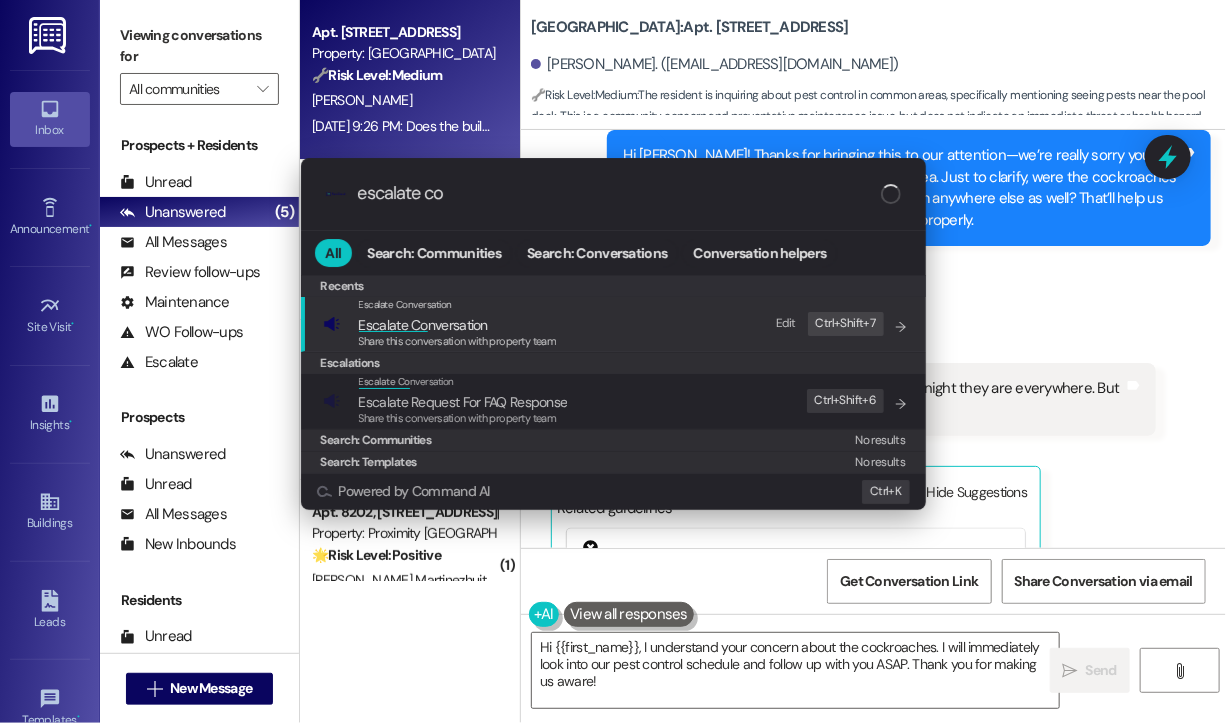 type on "escalate con" 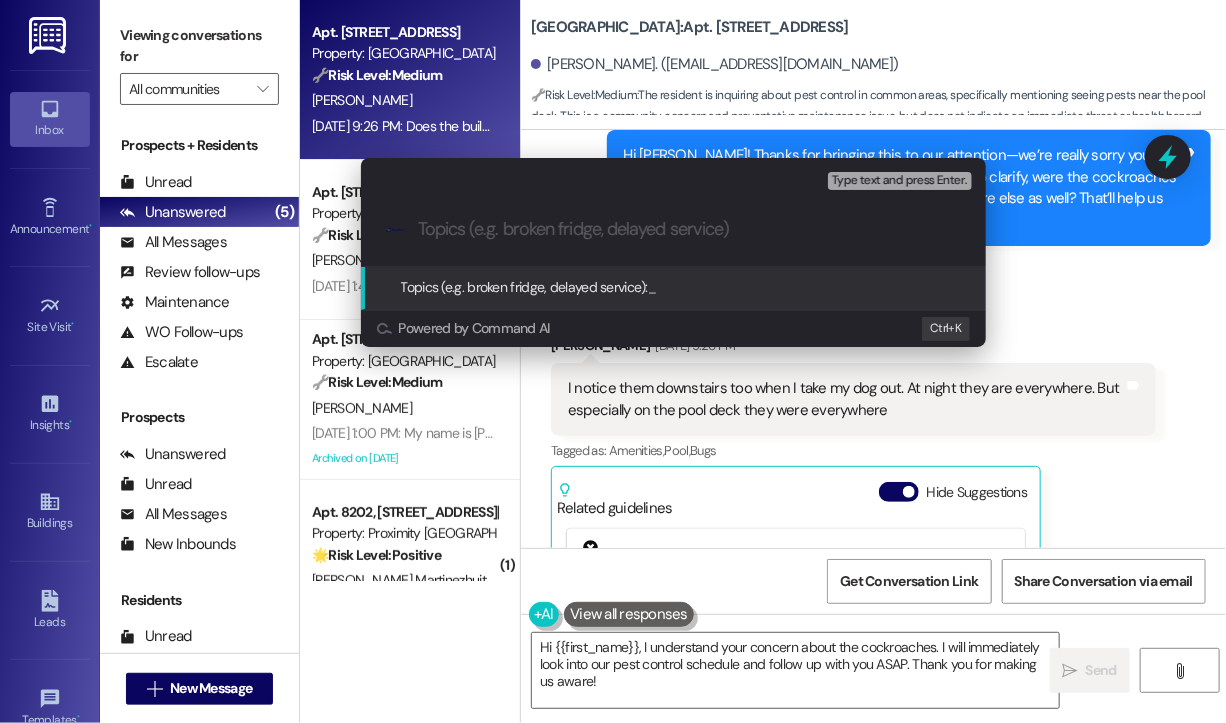 paste on "Cockroach Activity on Rooftop Pool Deck and Common Areas – Pest Control Inquiry" 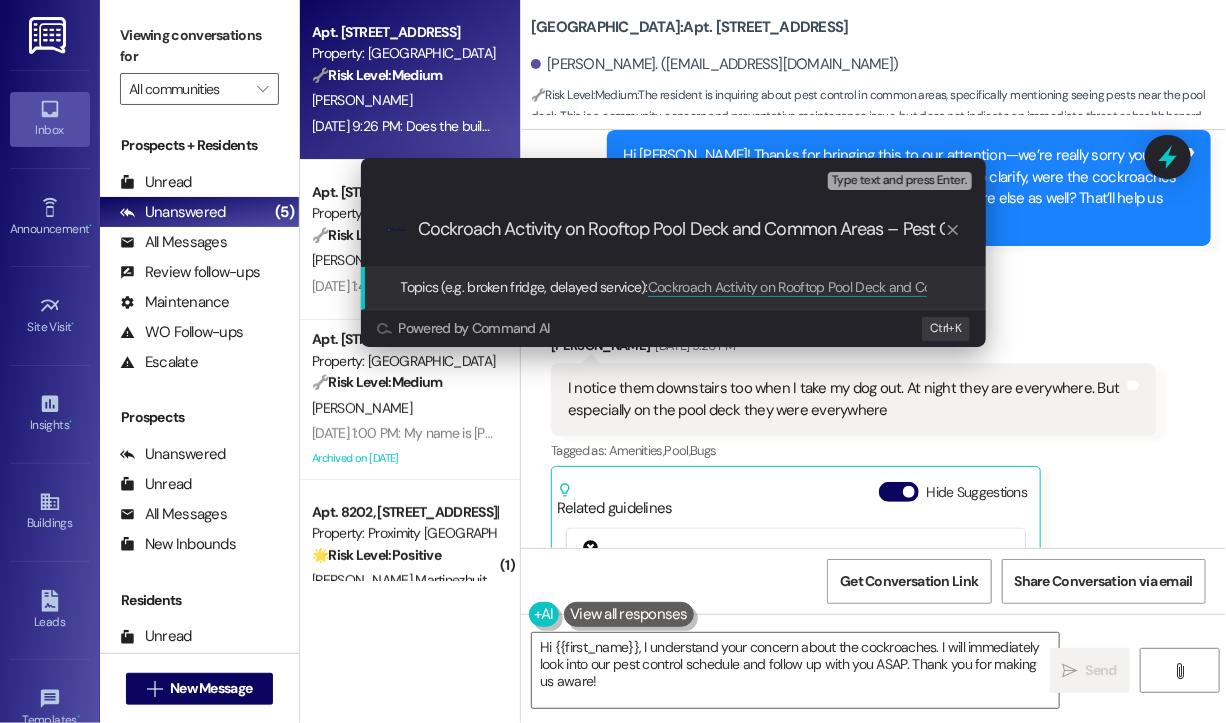 scroll, scrollTop: 0, scrollLeft: 107, axis: horizontal 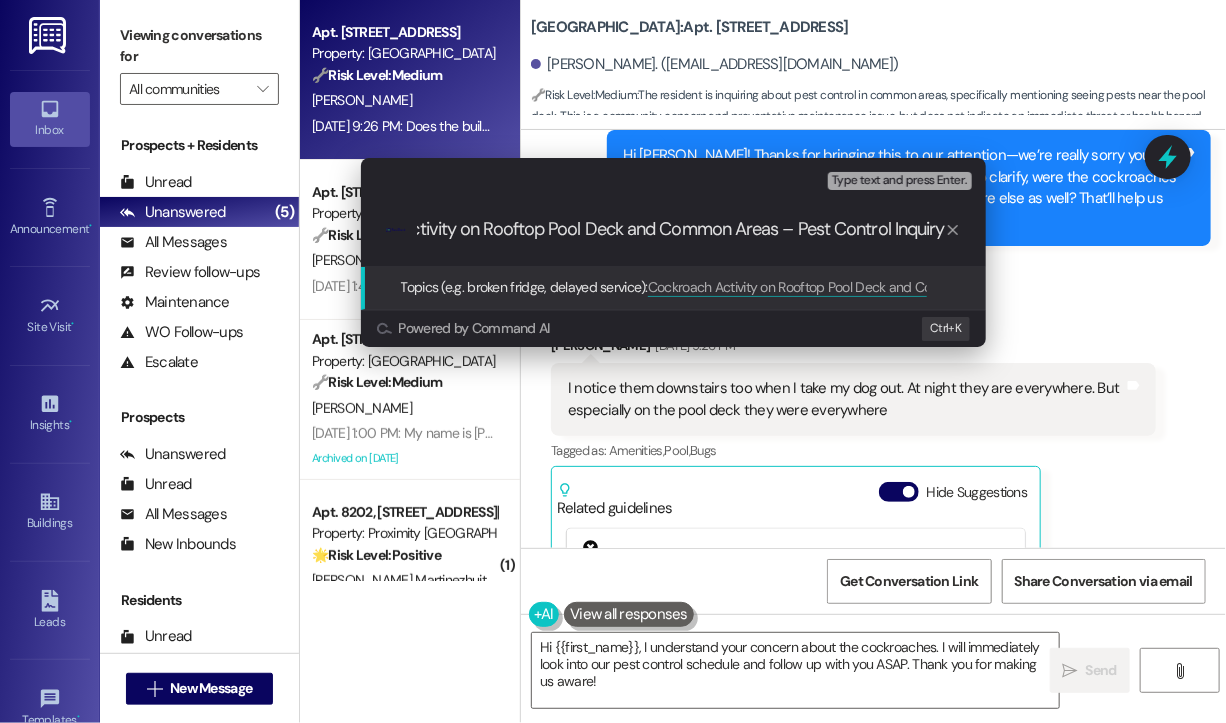 type 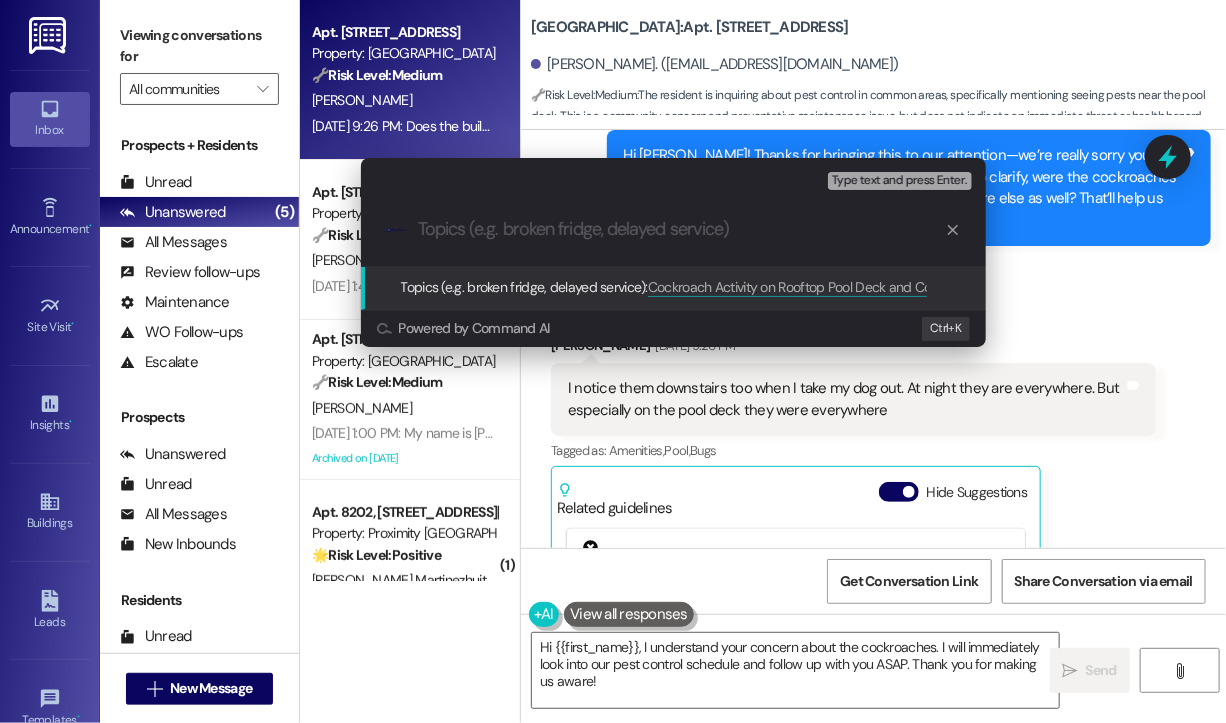 scroll, scrollTop: 0, scrollLeft: 0, axis: both 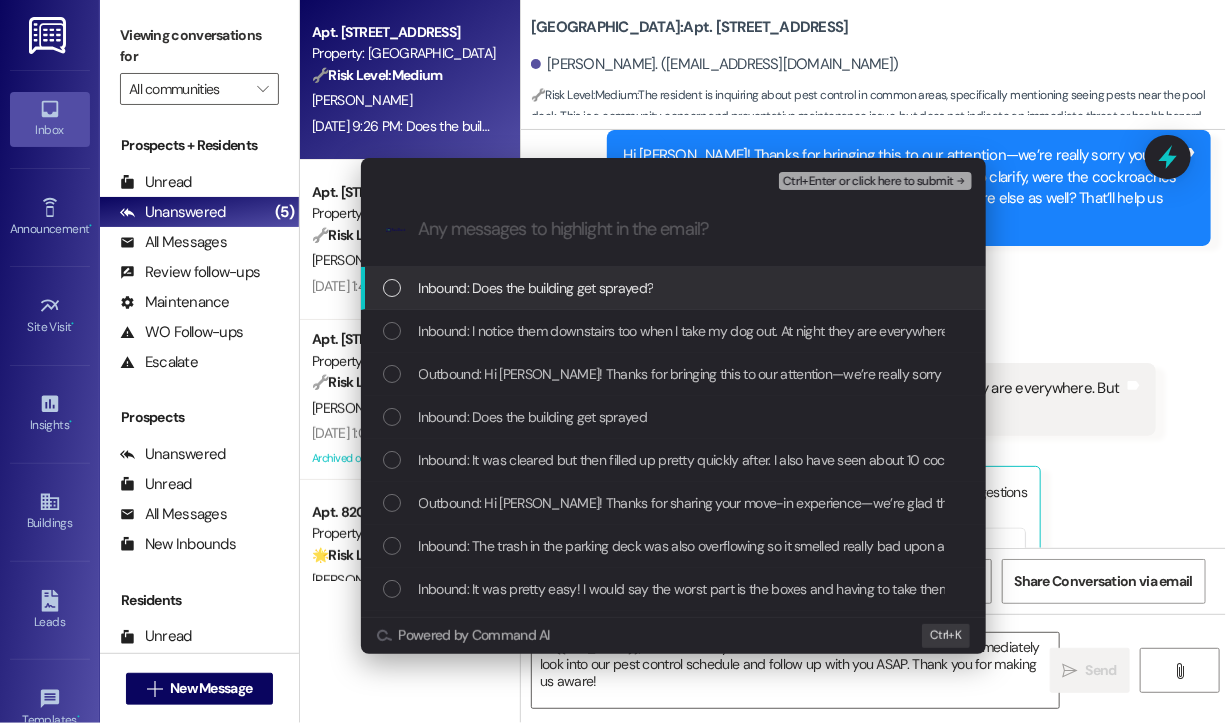 click on "Inbound: Does the building get sprayed?" at bounding box center [536, 288] 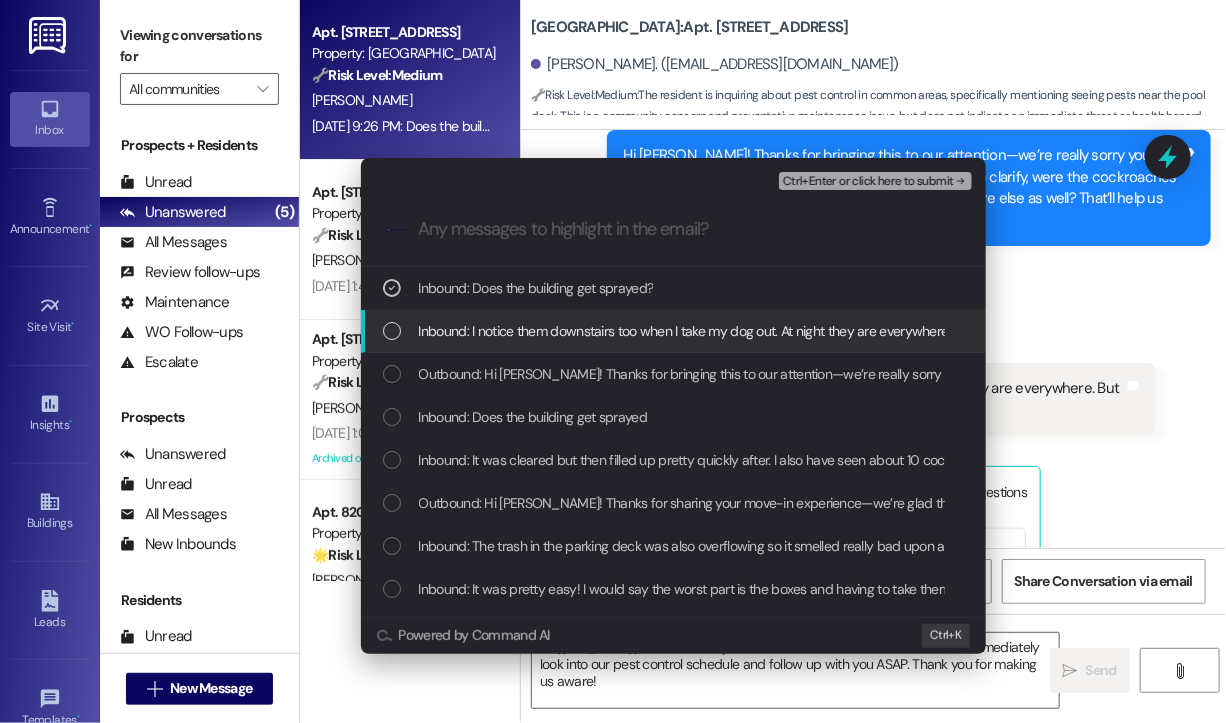 click on "Inbound: I notice them downstairs too when I take my dog out. At night they are everywhere. But especially on the pool deck they were everywhere" at bounding box center (844, 331) 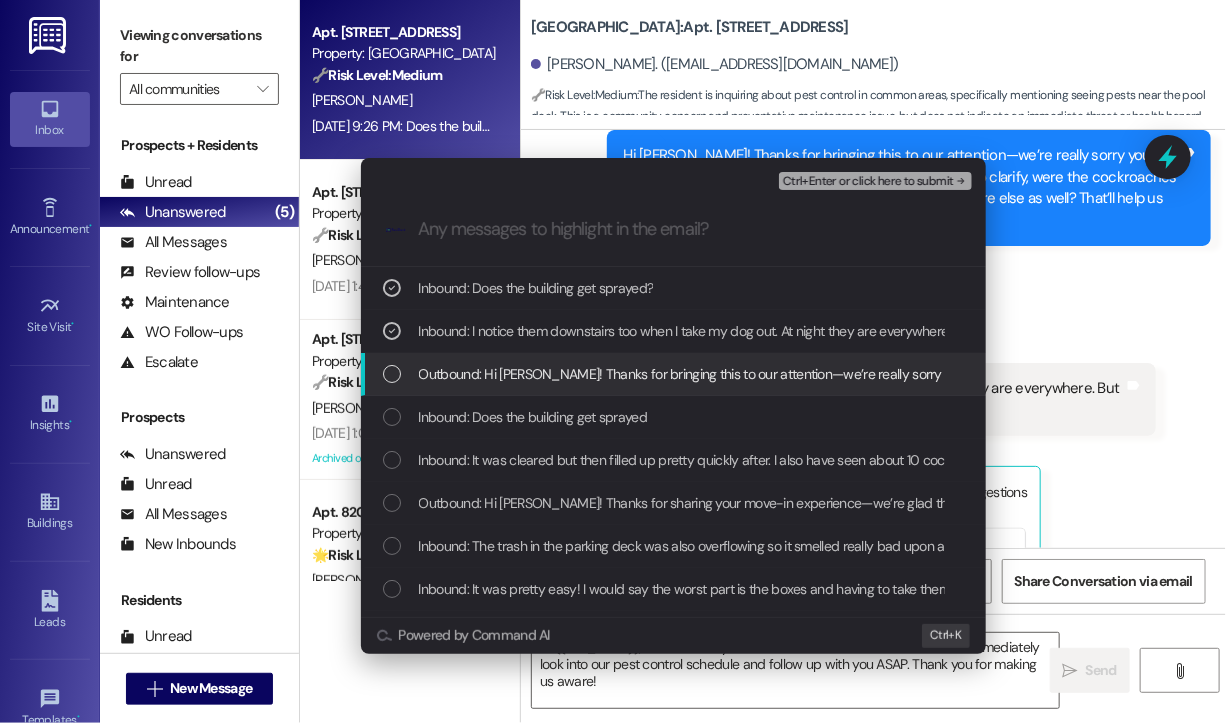 click on "Outbound: Hi [PERSON_NAME]! Thanks for bringing this to our attention—we’re really sorry you had to deal with that while using the rooftop pool area. Just to clarify, were the cockroaches only seen in that area, or have you noticed them anywhere else as well? That’ll help us make sure the right team addresses the issue properly." at bounding box center (1371, 374) 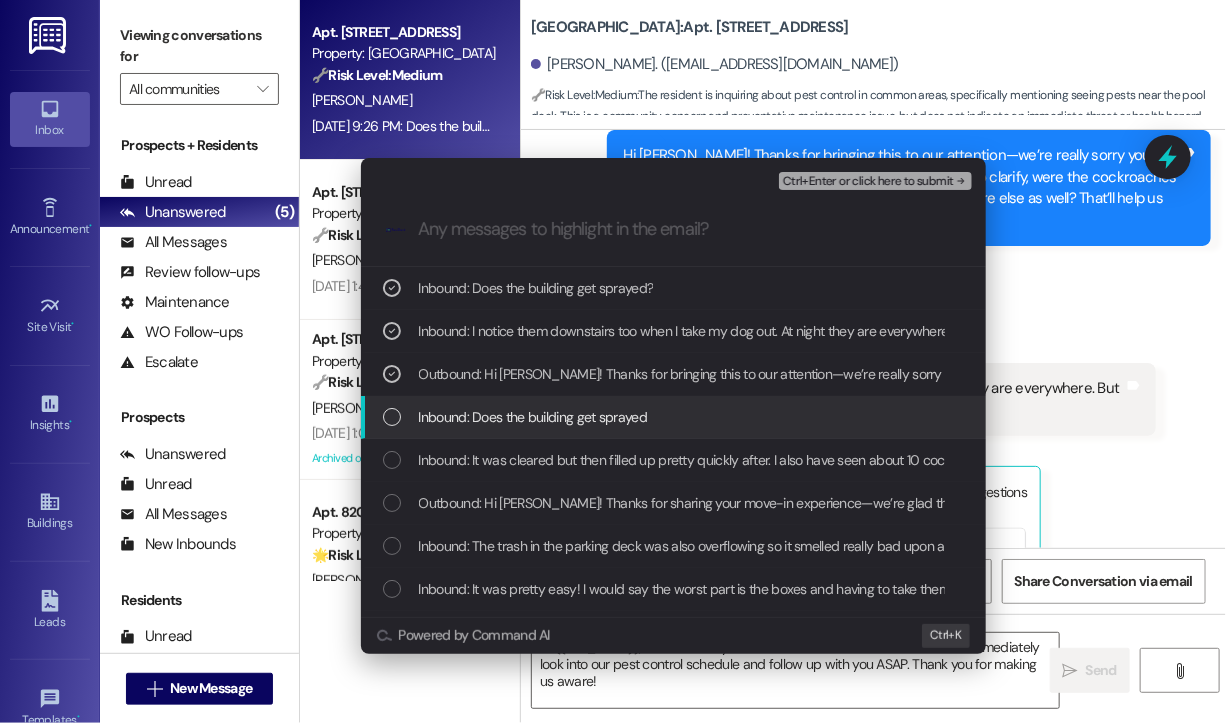 click on "Inbound: Does the building get sprayed" at bounding box center (533, 417) 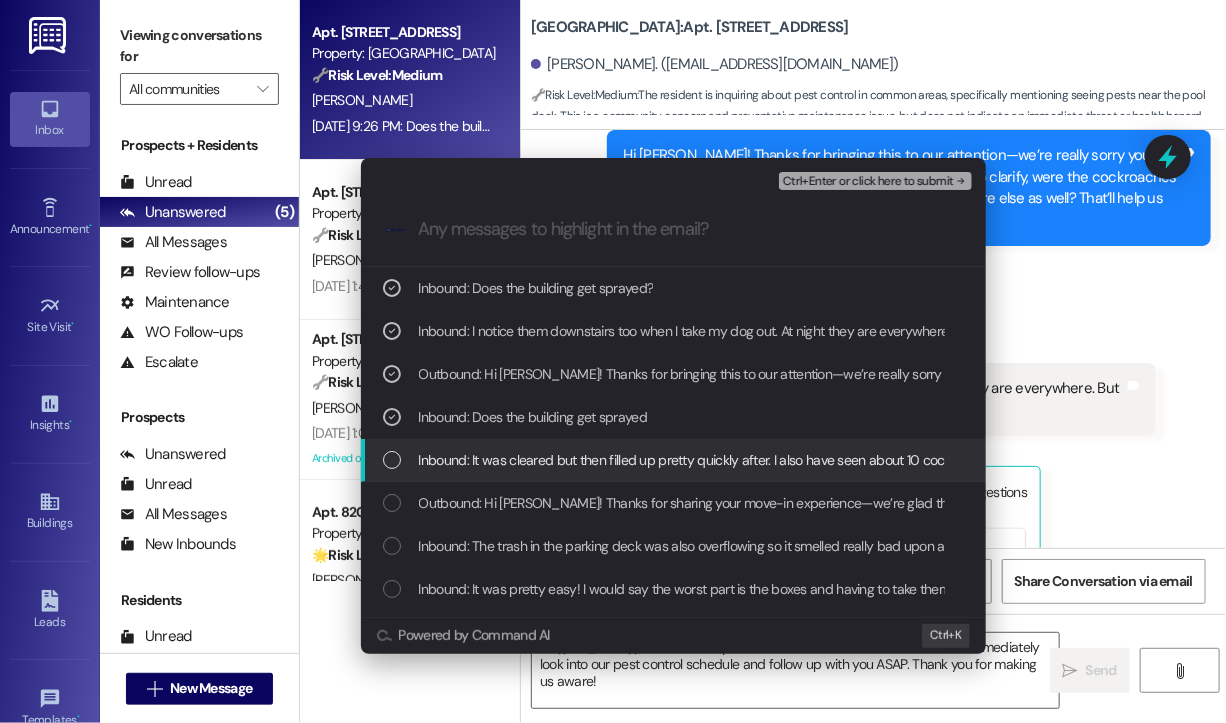 click on "Inbound: It was cleared but then filled up pretty quickly after. I also have seen about 10 cockroaches on the rooftop pool area unfortunately. I am using the grill and they are everywhere!" at bounding box center (951, 460) 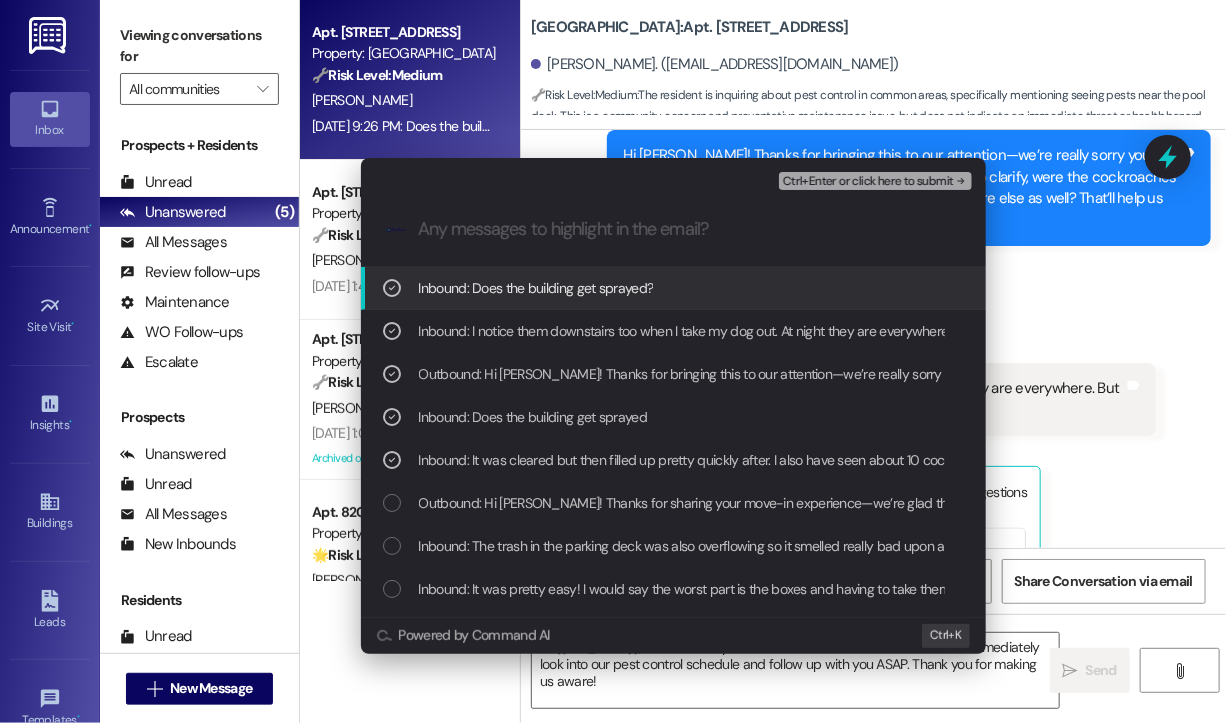click on "Ctrl+Enter or click here to submit" at bounding box center [868, 182] 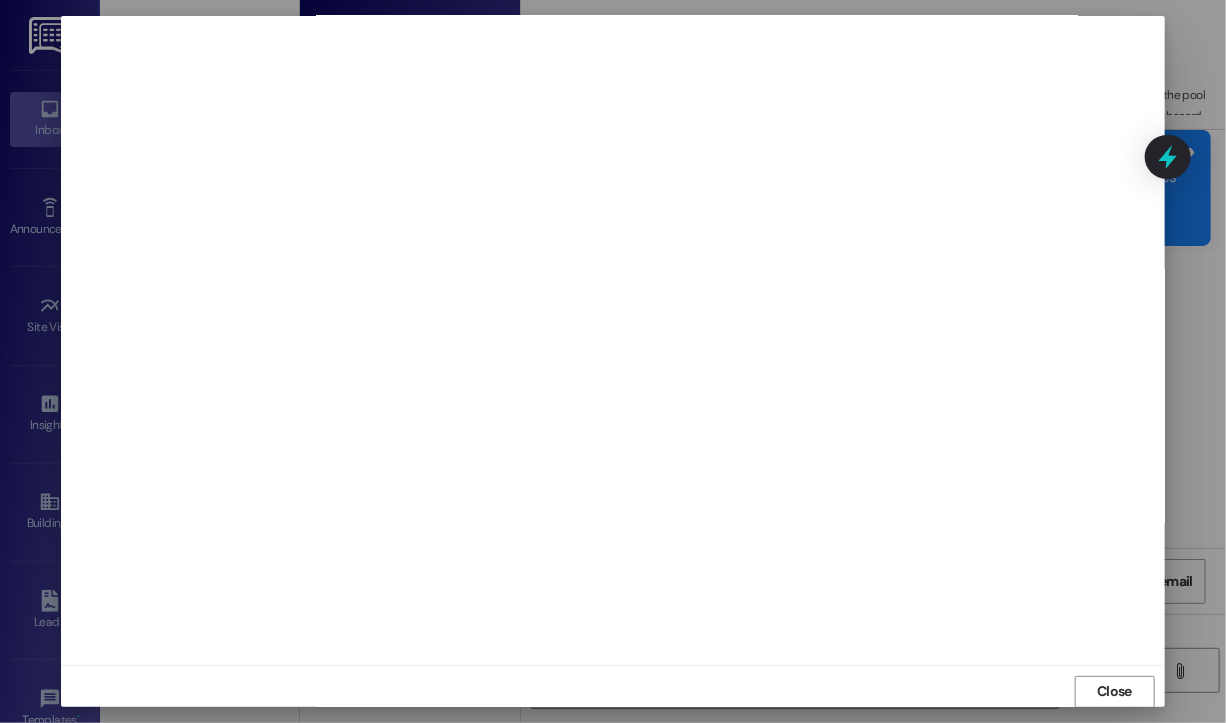scroll, scrollTop: 12, scrollLeft: 0, axis: vertical 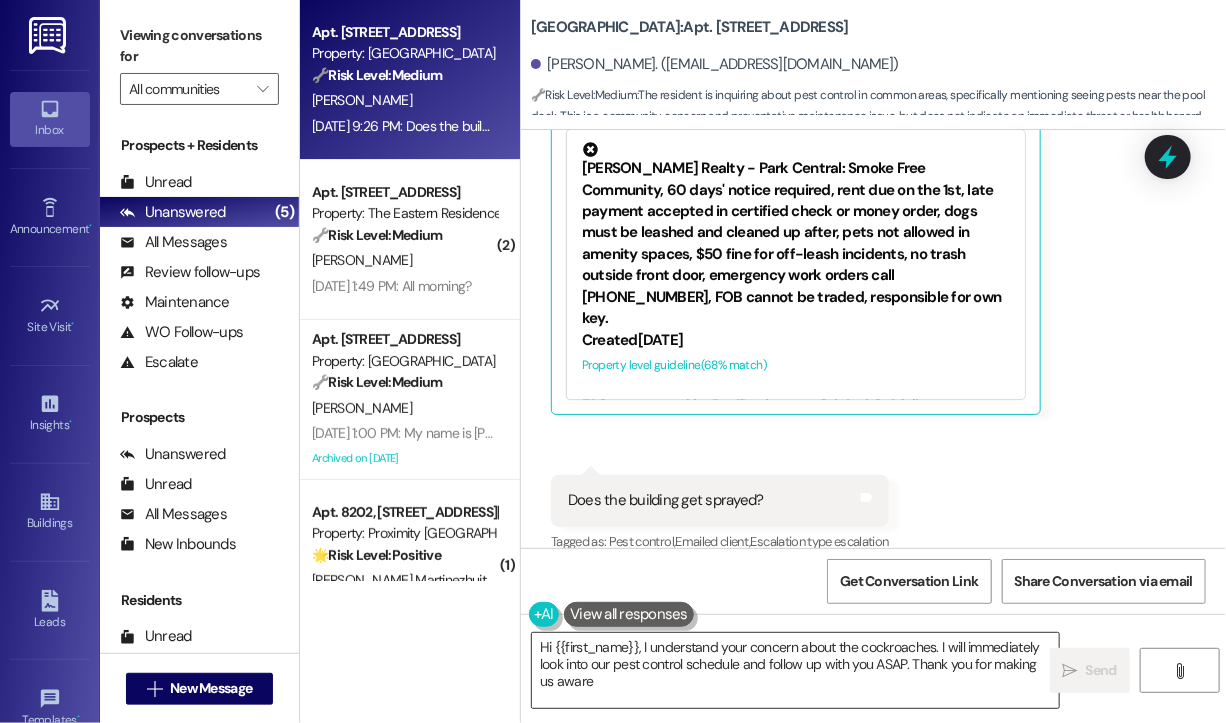 type on "Hi {{first_name}}, I understand your concern about the cockroaches. I will immediately look into our pest control schedule and follow up with you ASAP. Thank you for making us aware!" 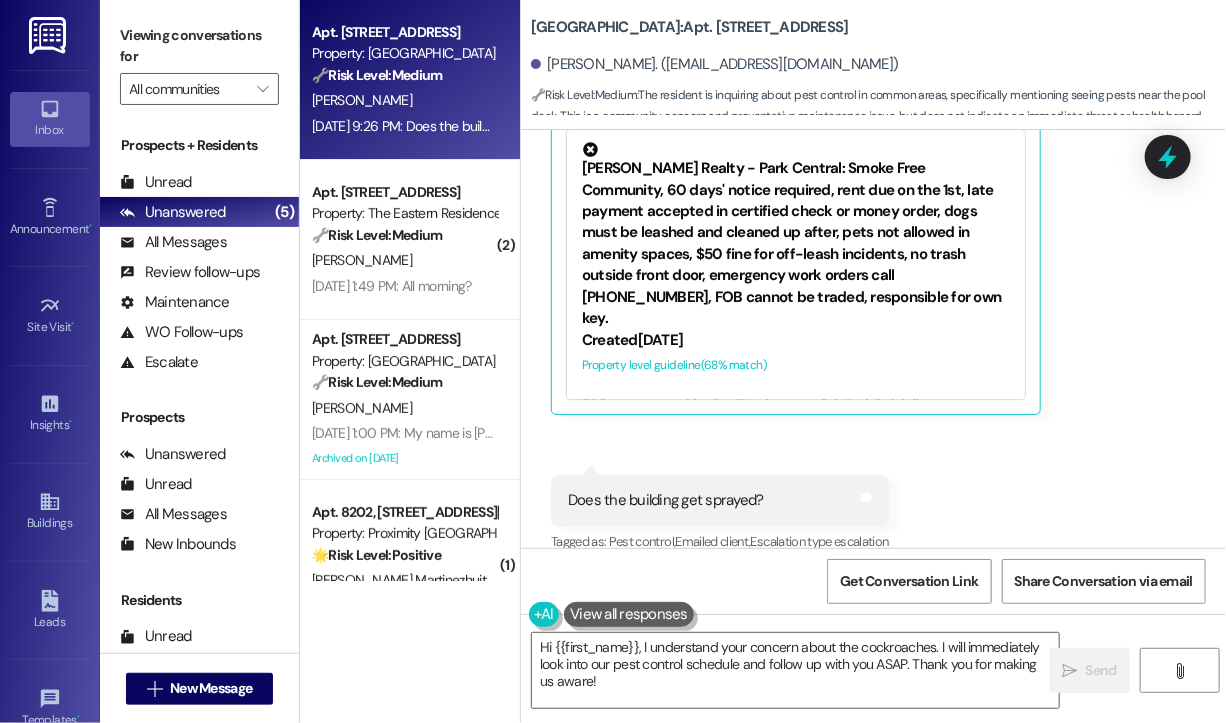 scroll, scrollTop: 1896, scrollLeft: 0, axis: vertical 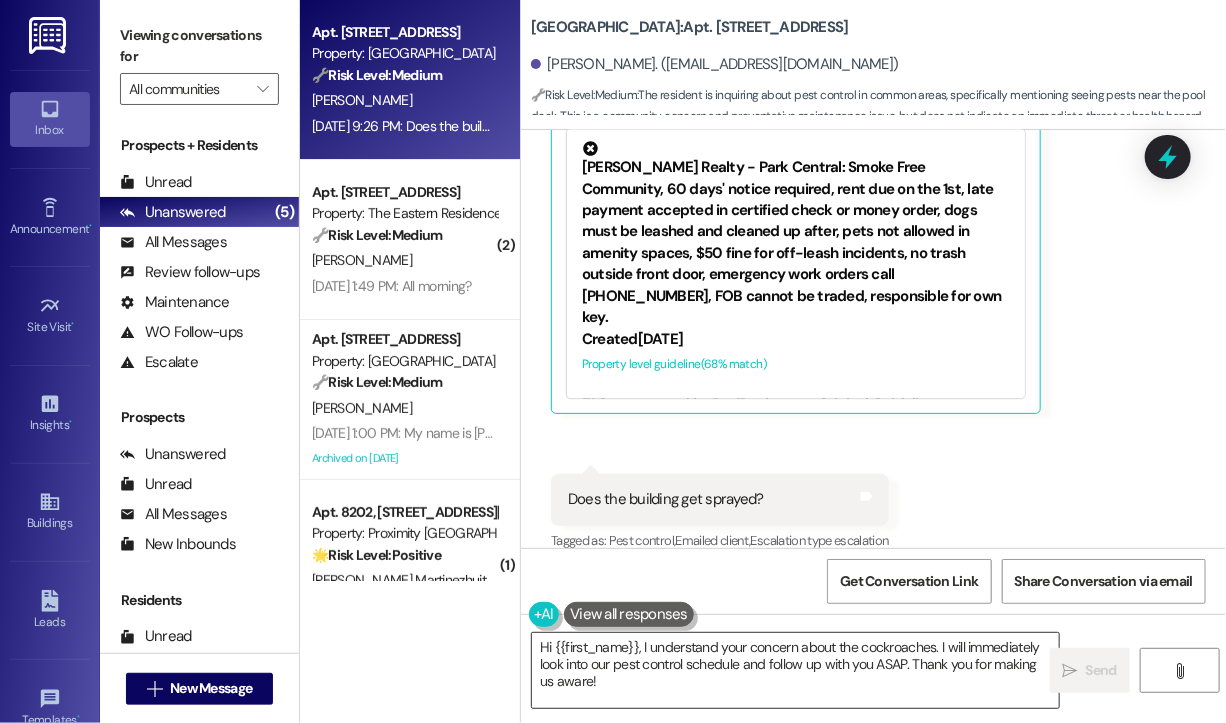 click on "Hi {{first_name}}, I understand your concern about the cockroaches. I will immediately look into our pest control schedule and follow up with you ASAP. Thank you for making us aware!" at bounding box center (795, 670) 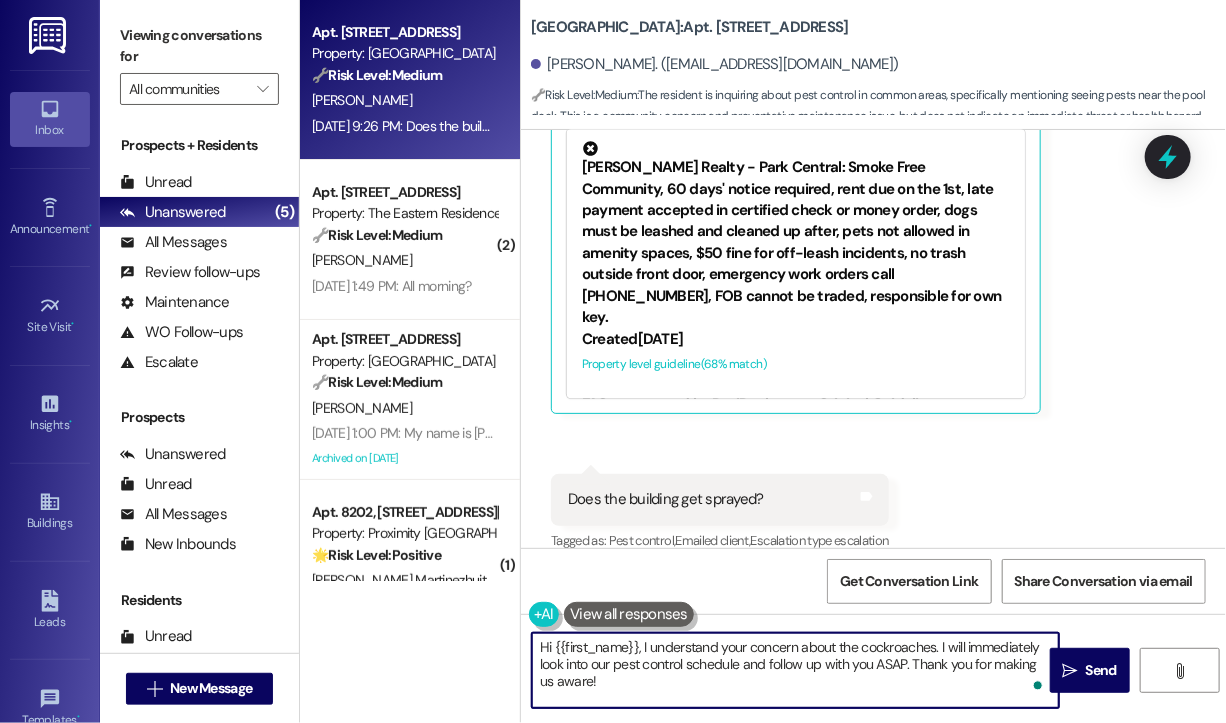 click on "Hi {{first_name}}, I understand your concern about the cockroaches. I will immediately look into our pest control schedule and follow up with you ASAP. Thank you for making us aware!" at bounding box center [795, 670] 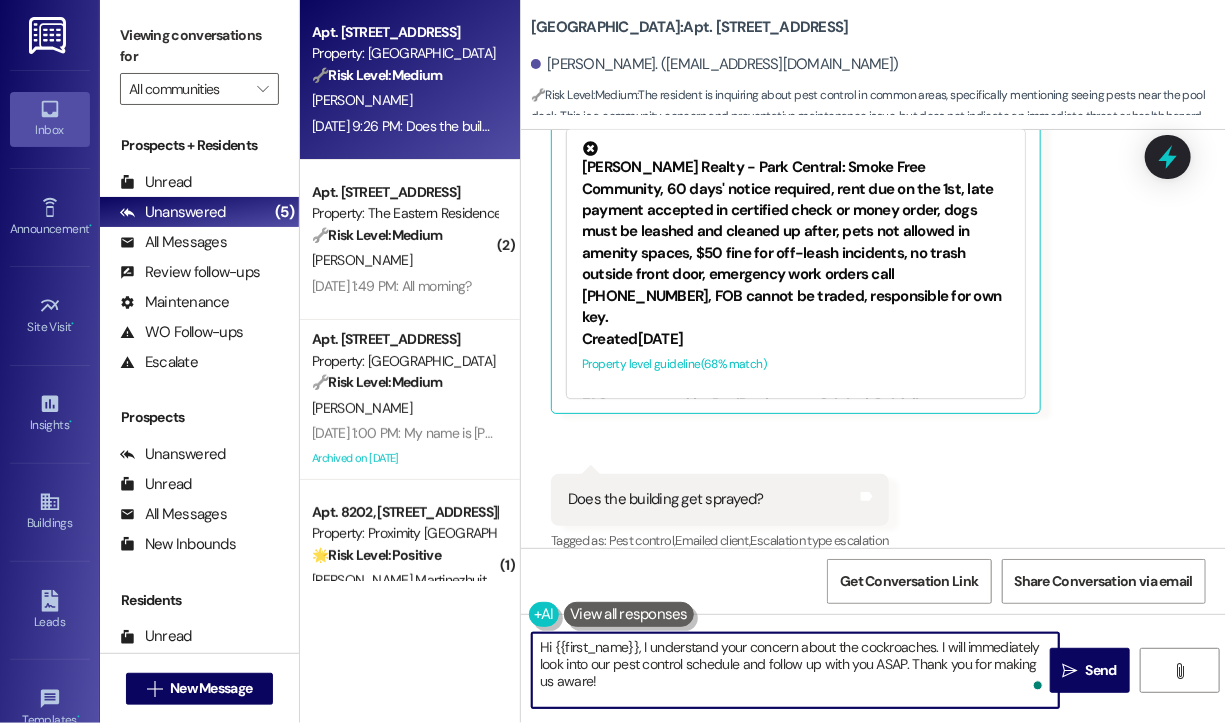 click on "Hi {{first_name}}, I understand your concern about the cockroaches. I will immediately look into our pest control schedule and follow up with you ASAP. Thank you for making us aware!" at bounding box center (795, 670) 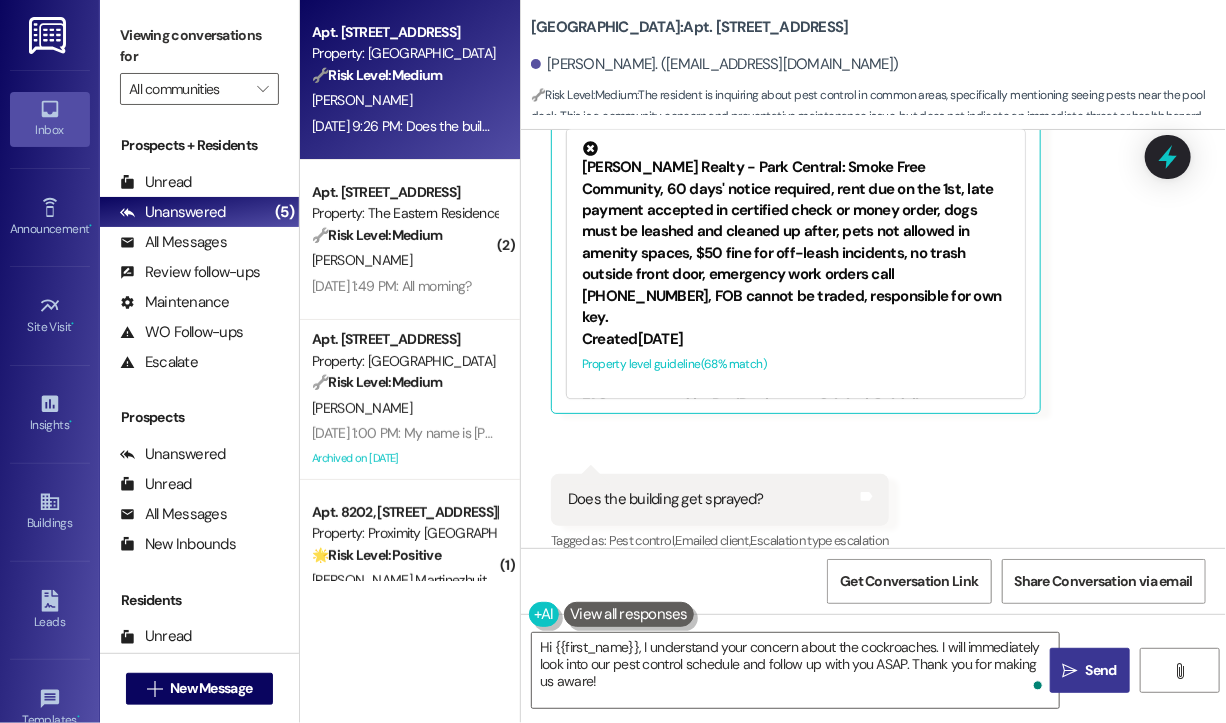 click on " Send" at bounding box center (1090, 670) 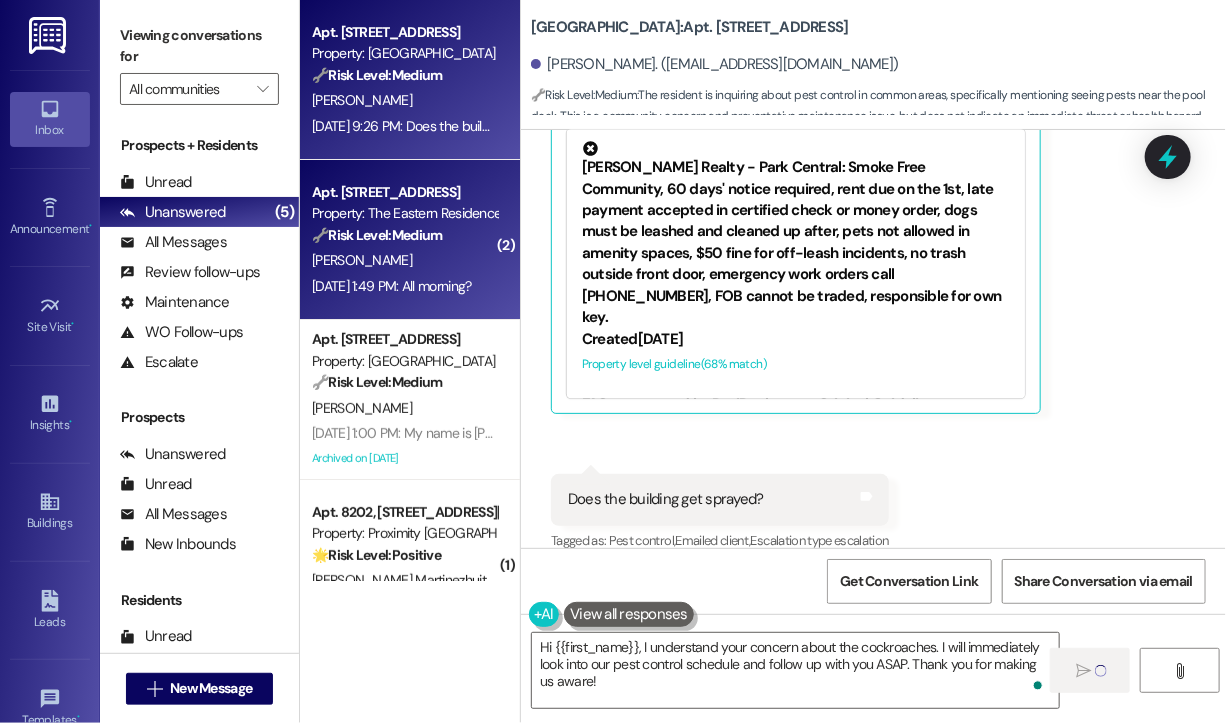 click on "[DATE] 1:49 PM: All morning? [DATE] 1:49 PM: All morning?" at bounding box center [391, 286] 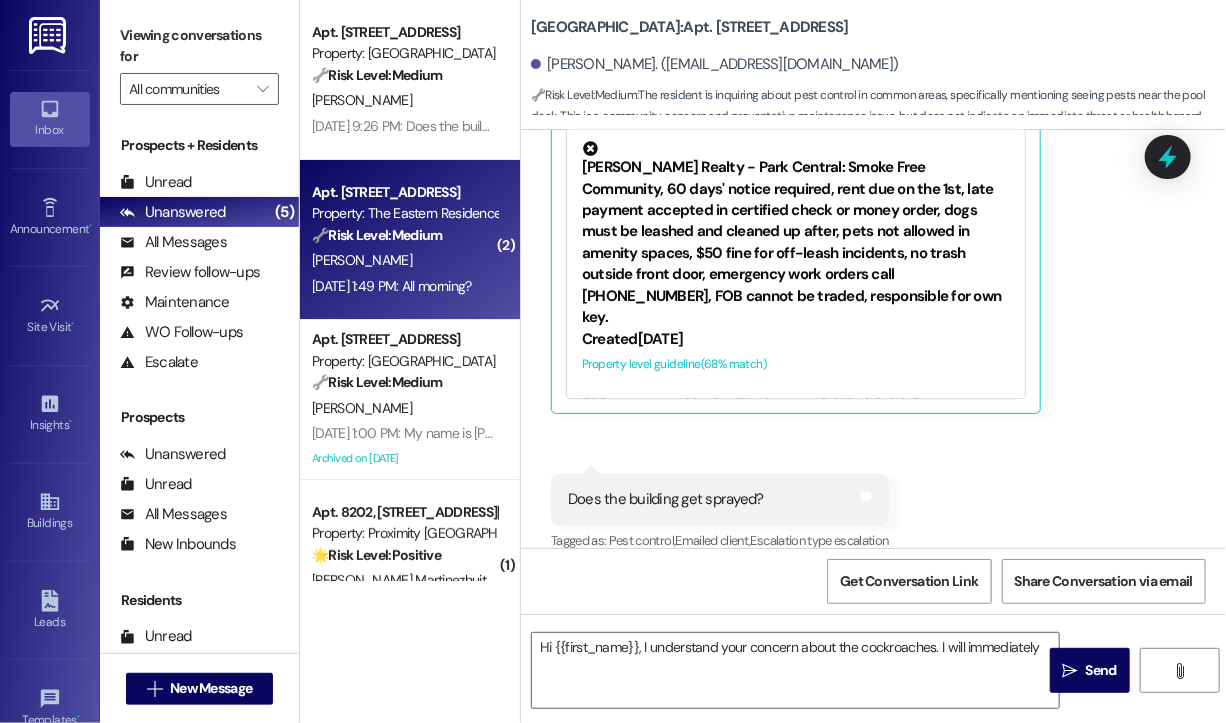 scroll, scrollTop: 1895, scrollLeft: 0, axis: vertical 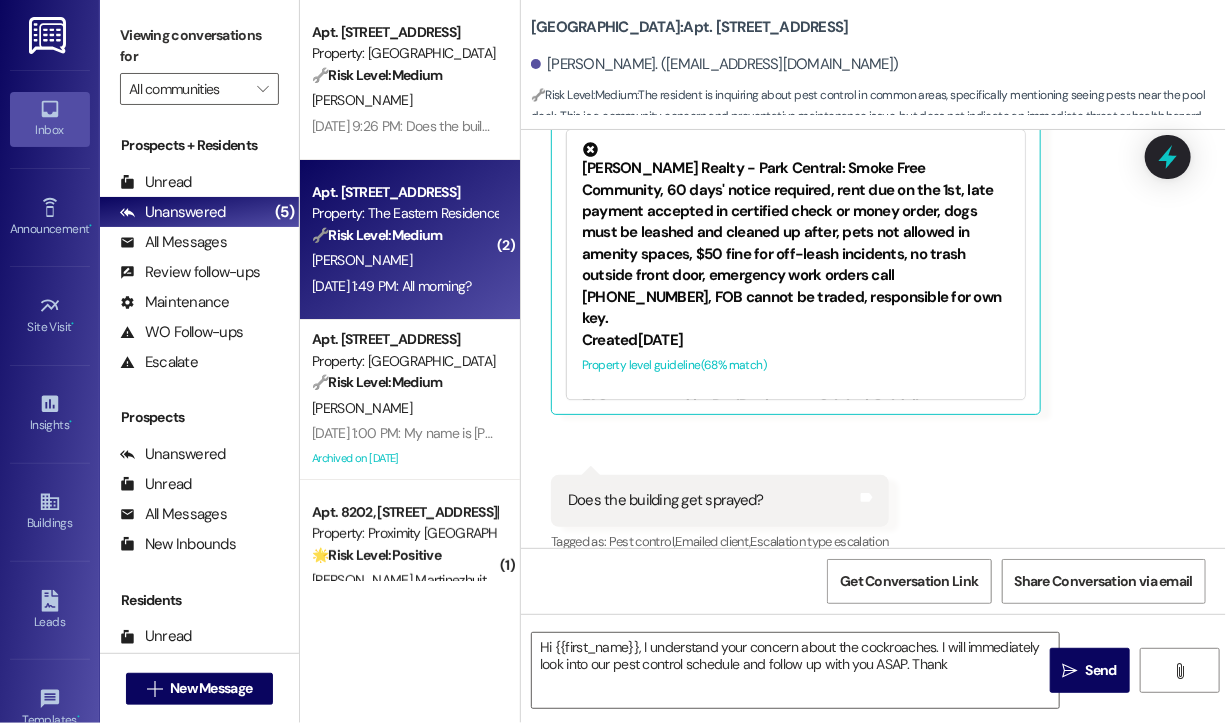 type on "Hi {{first_name}}, I understand your concern about the cockroaches. I will immediately look into our pest control schedule and follow up with you ASAP. Thank" 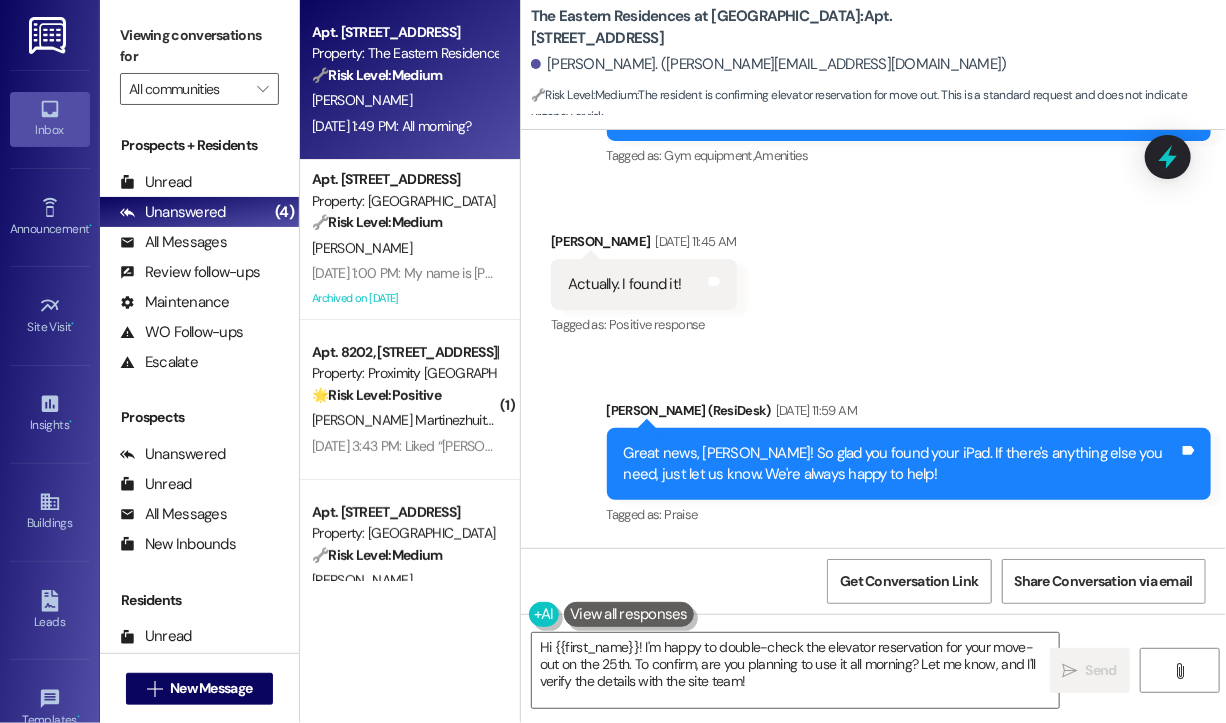scroll, scrollTop: 45298, scrollLeft: 0, axis: vertical 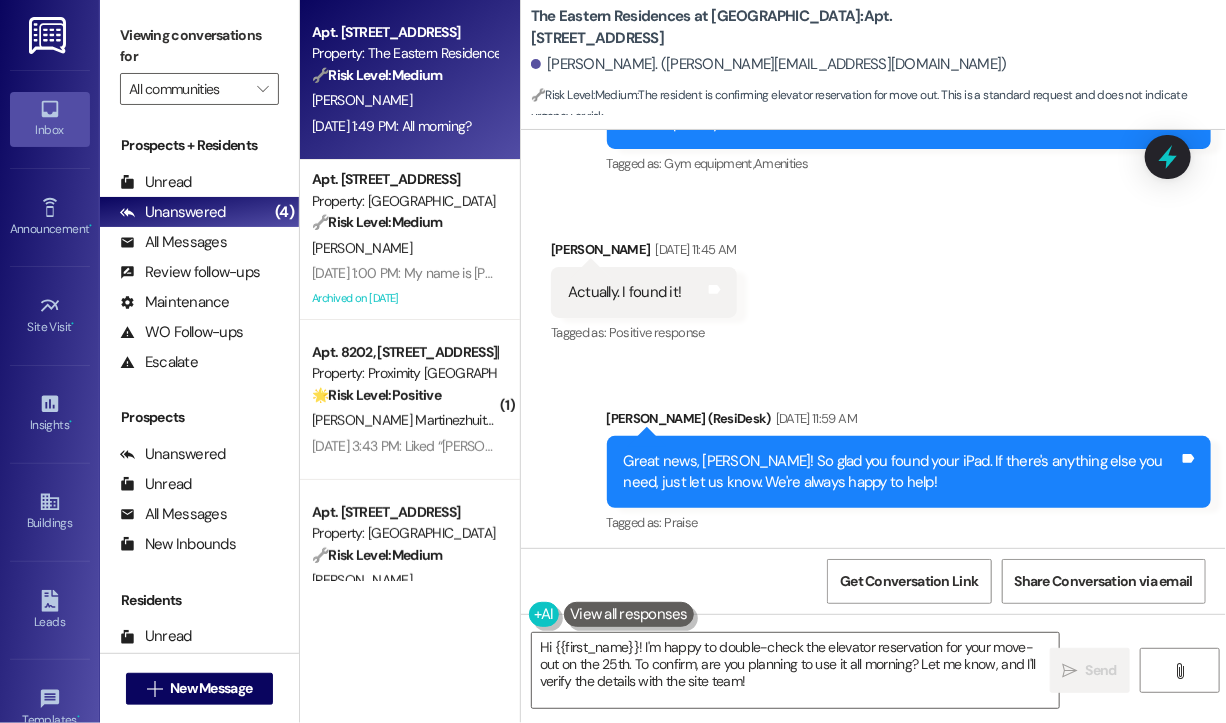 click on "I wanted to verify we have the elevators reserved for our move out on the 25th?" at bounding box center [823, 655] 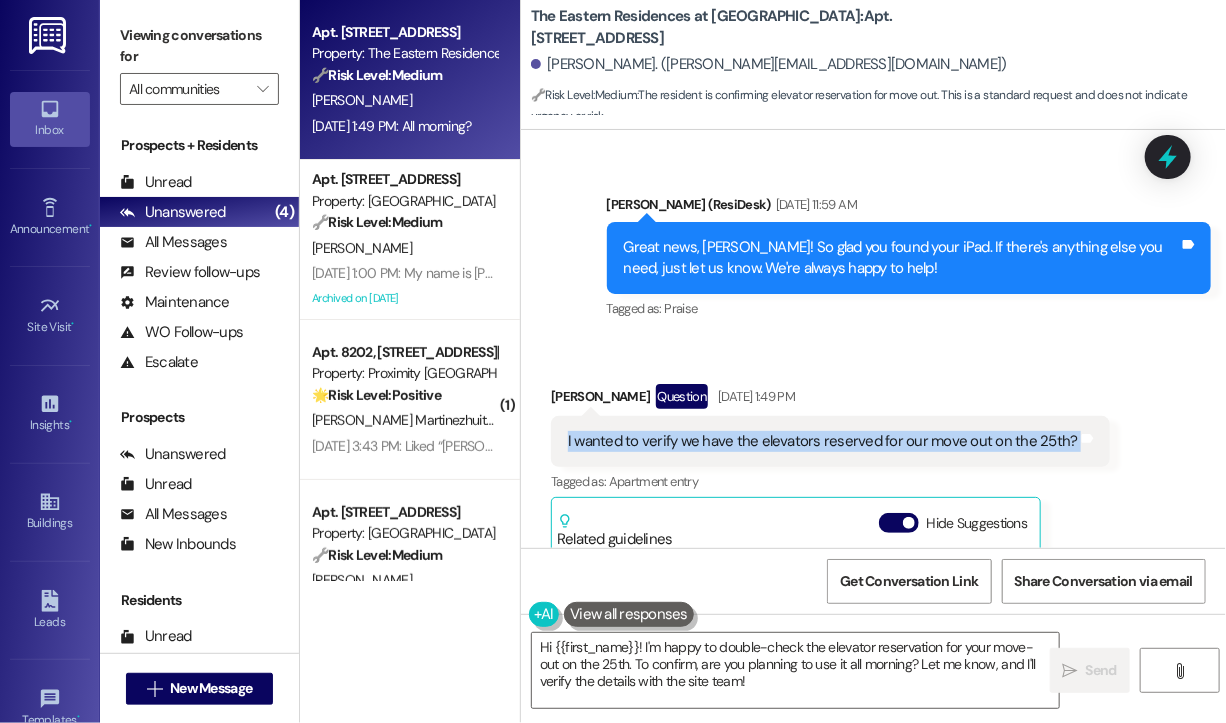 scroll, scrollTop: 45598, scrollLeft: 0, axis: vertical 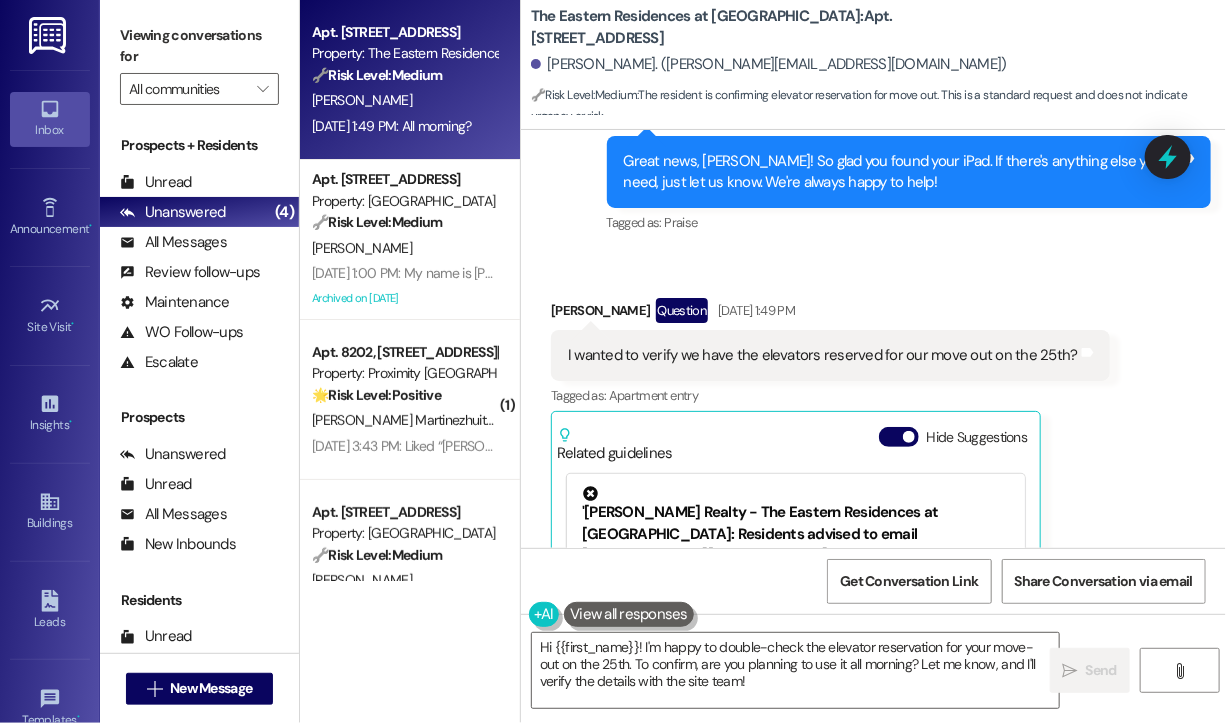click on "All morning?" at bounding box center [606, 844] 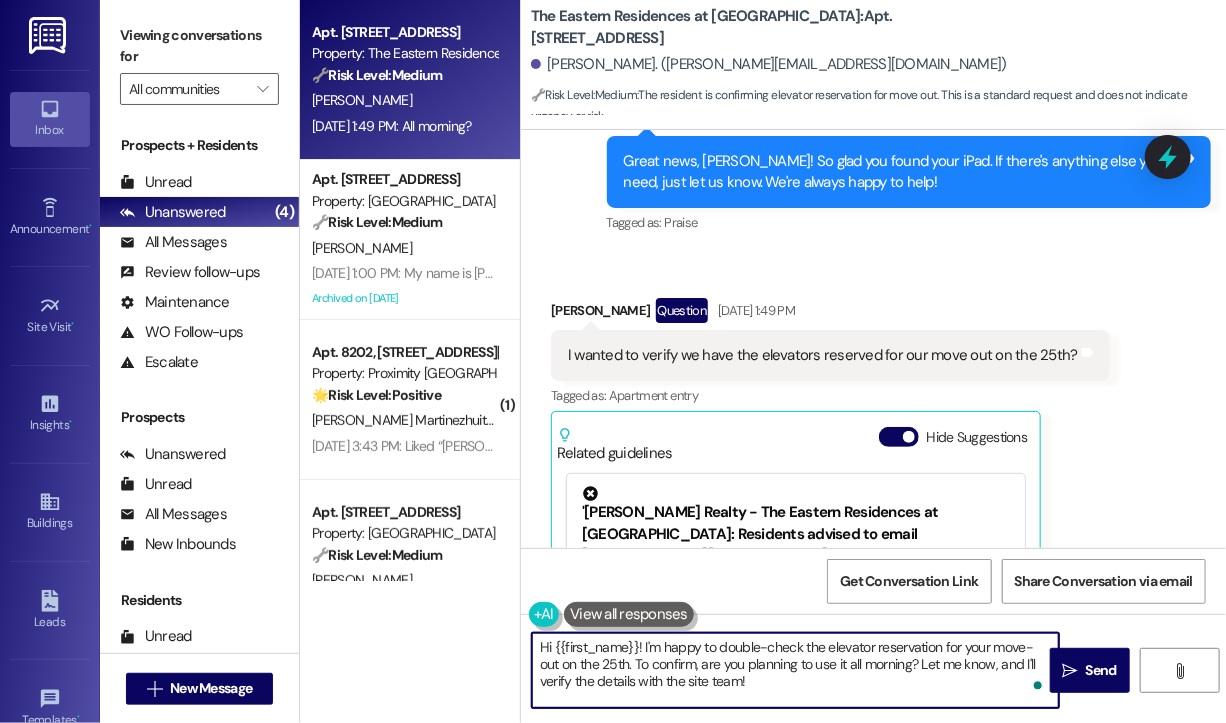 drag, startPoint x: 798, startPoint y: 683, endPoint x: 650, endPoint y: 658, distance: 150.09663 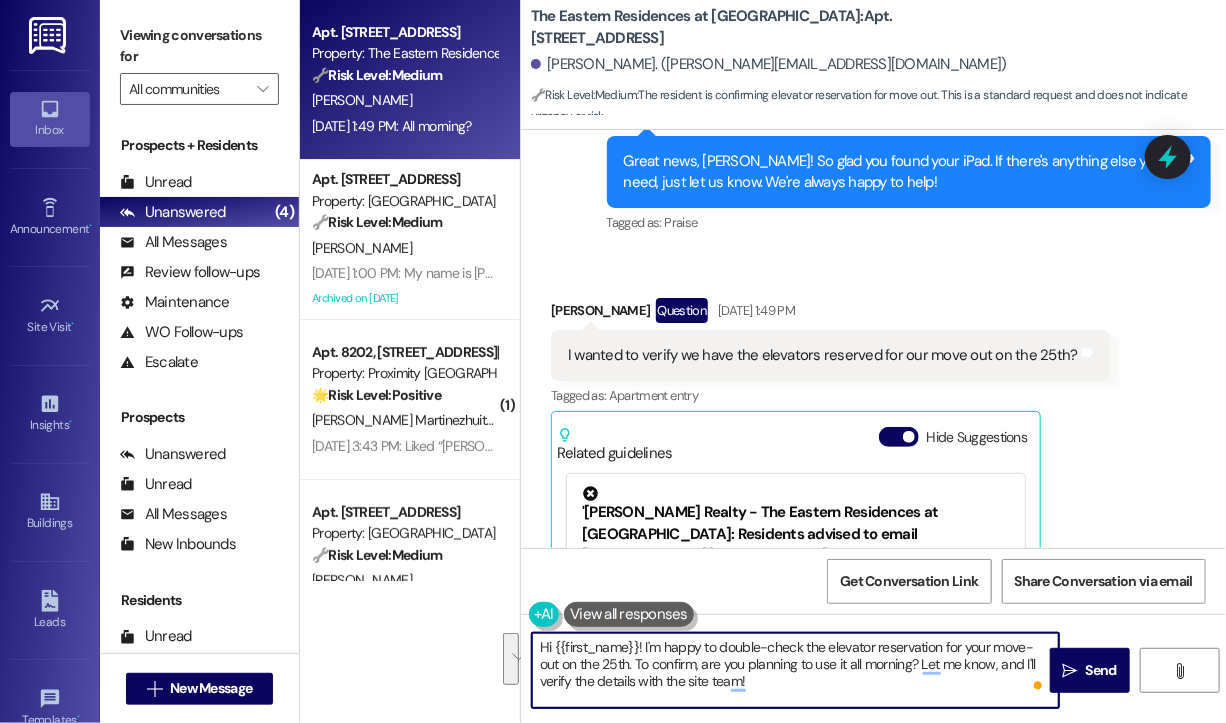 paste on "Thanks for reaching out! Can you confirm what time you plan to start your move on the 25th, and roughly how long you'll need the elevator reserved for? We’ll make sure everything is set for you." 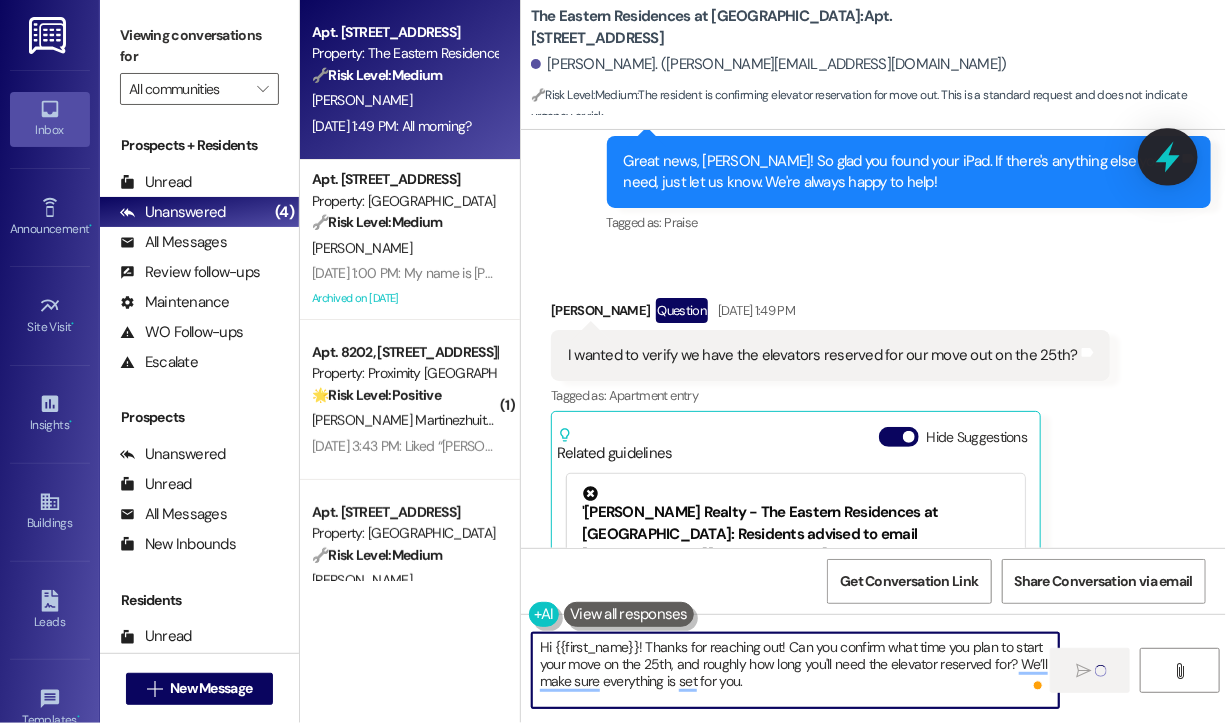 type on "Hi {{first_name}}! Thanks for reaching out! Can you confirm what time you plan to start your move on the 25th, and roughly how long you'll need the elevator reserved for? We’ll make sure everything is set for you." 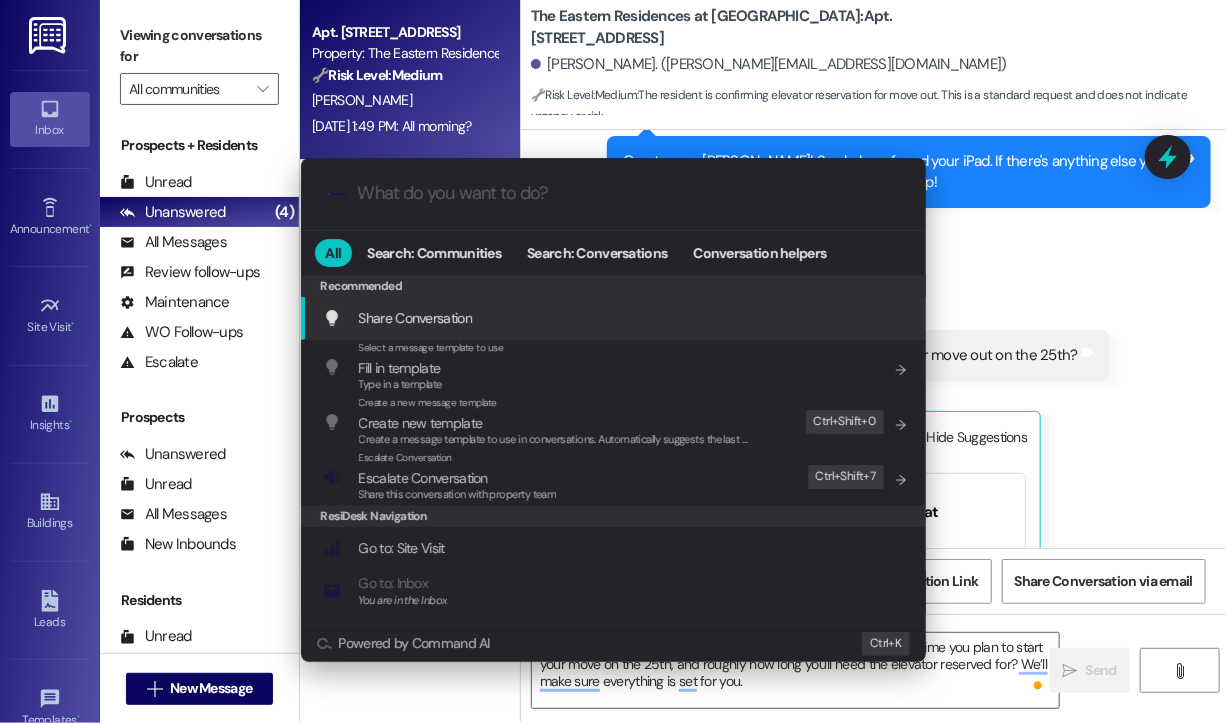 type 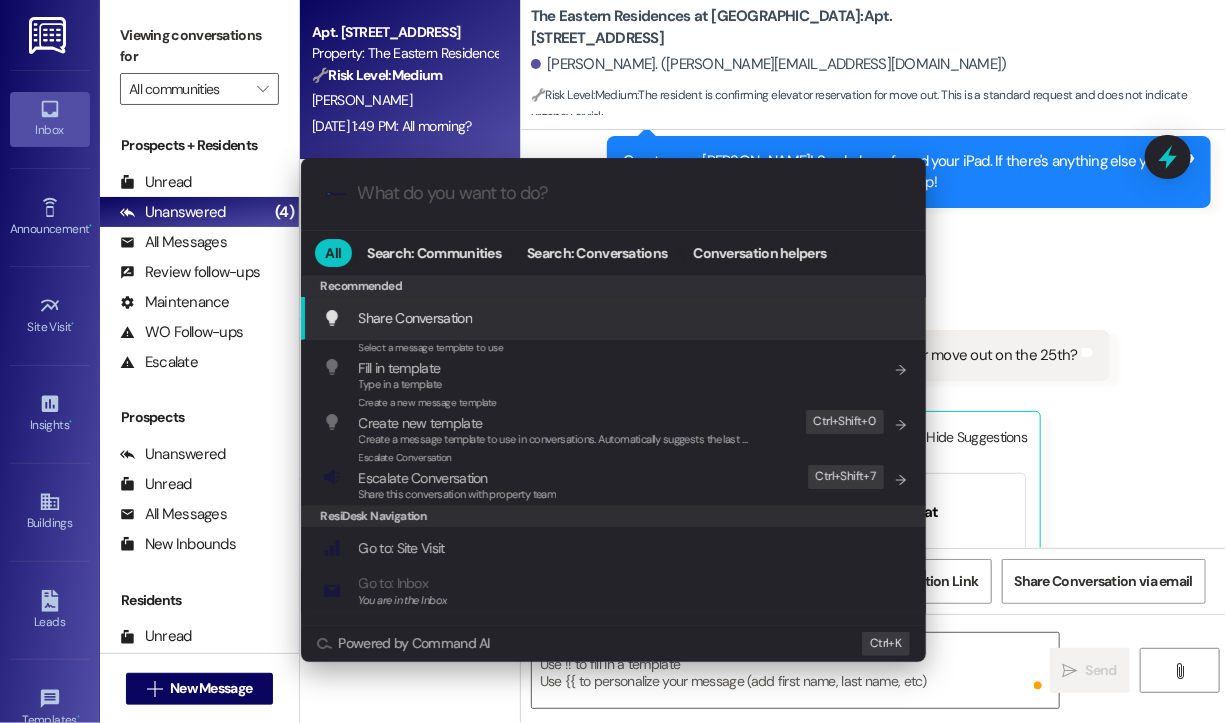 scroll, scrollTop: 45597, scrollLeft: 0, axis: vertical 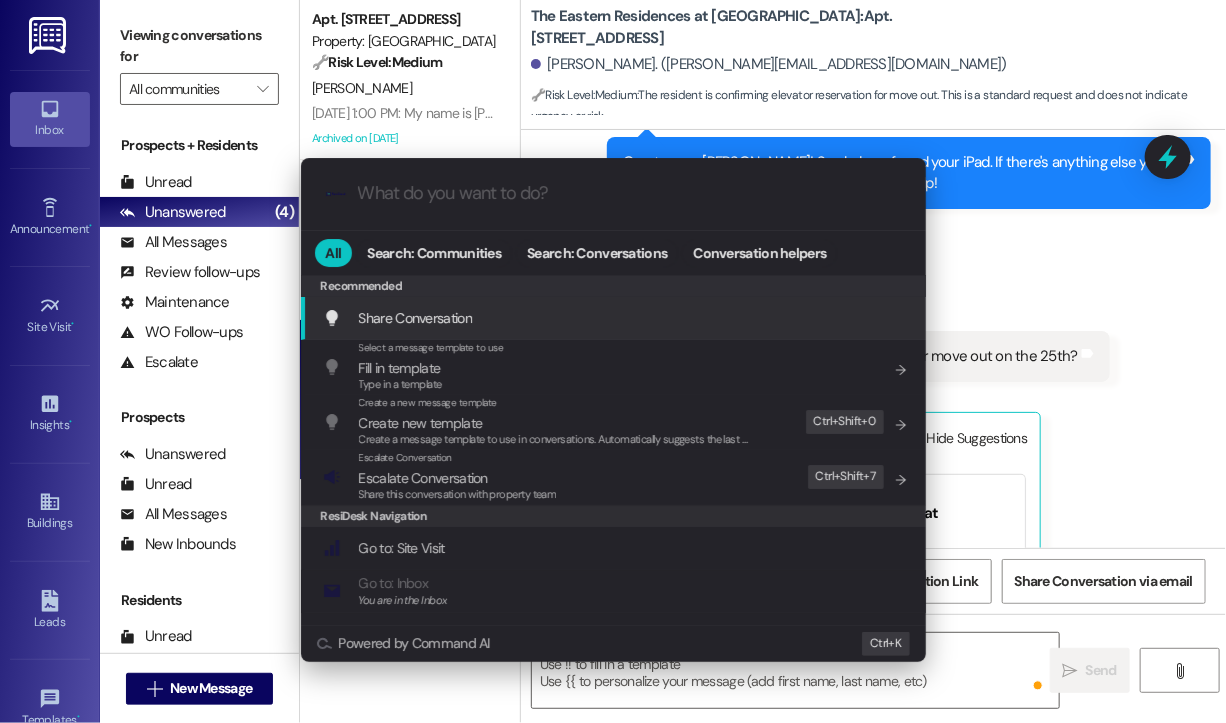 click at bounding box center [629, 193] 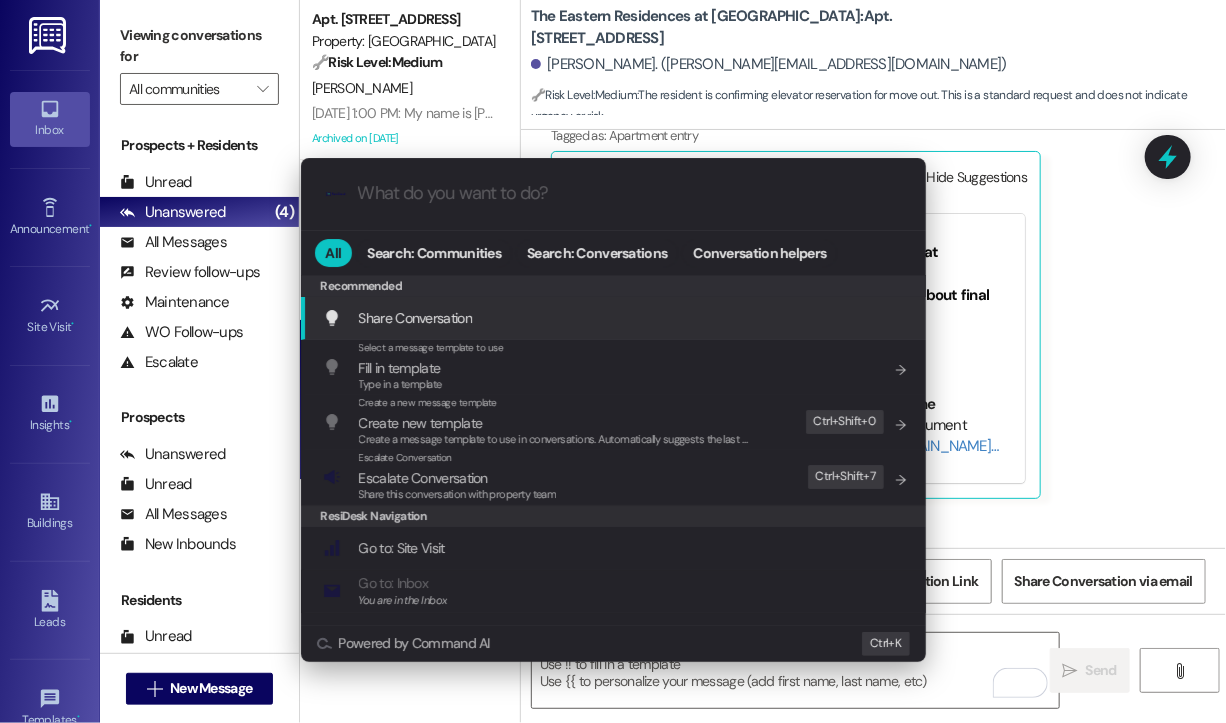 scroll, scrollTop: 45919, scrollLeft: 0, axis: vertical 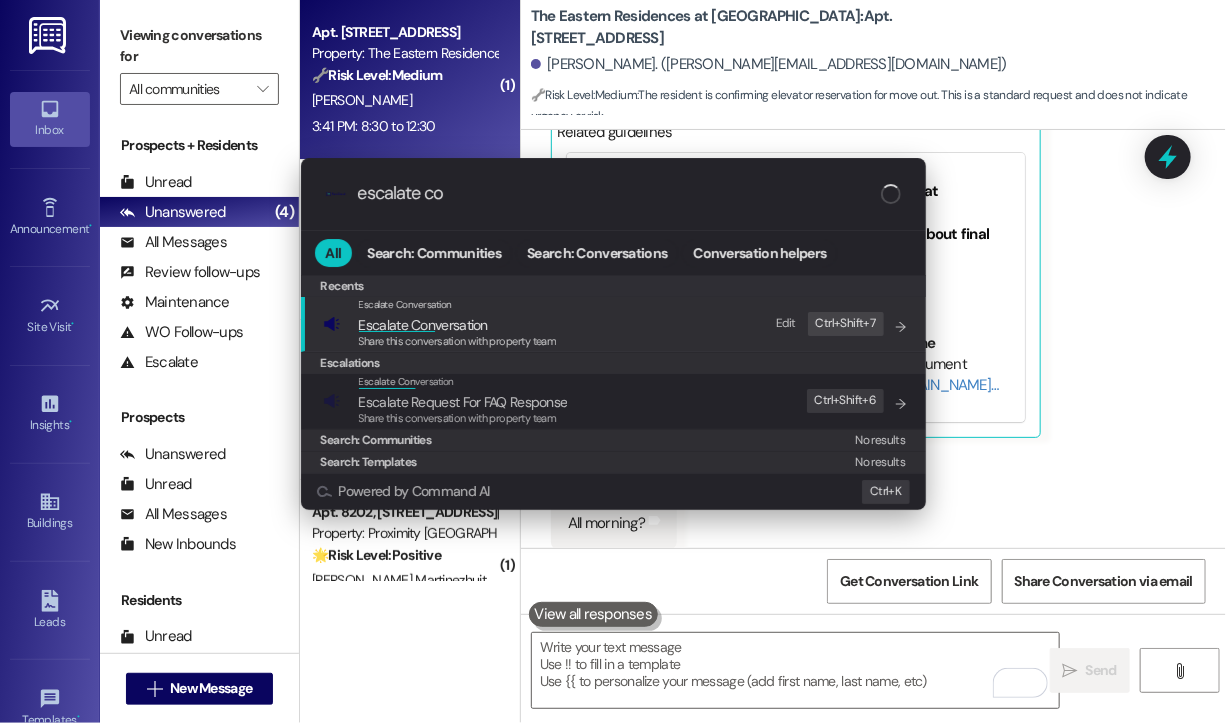 type on "escalate con" 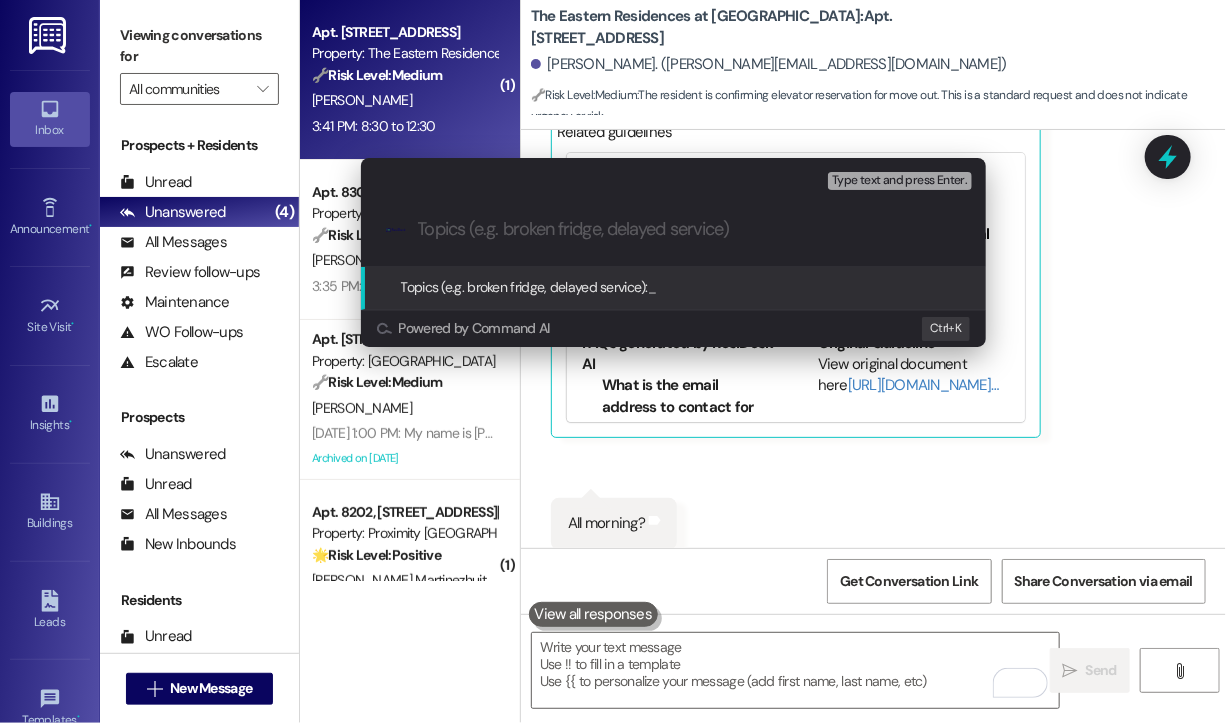 paste on "Elevator Reservation Confirmation for Move-Out on the 25th" 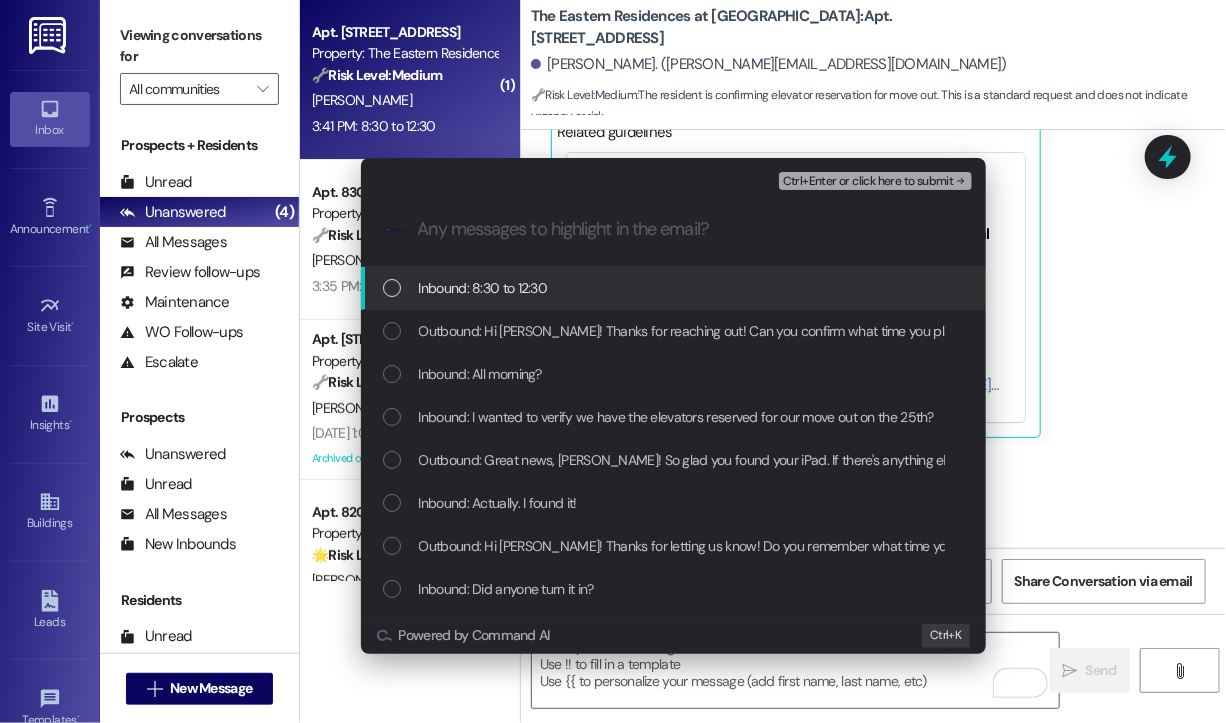 click on "Inbound: 8:30  to 12:30" at bounding box center (483, 288) 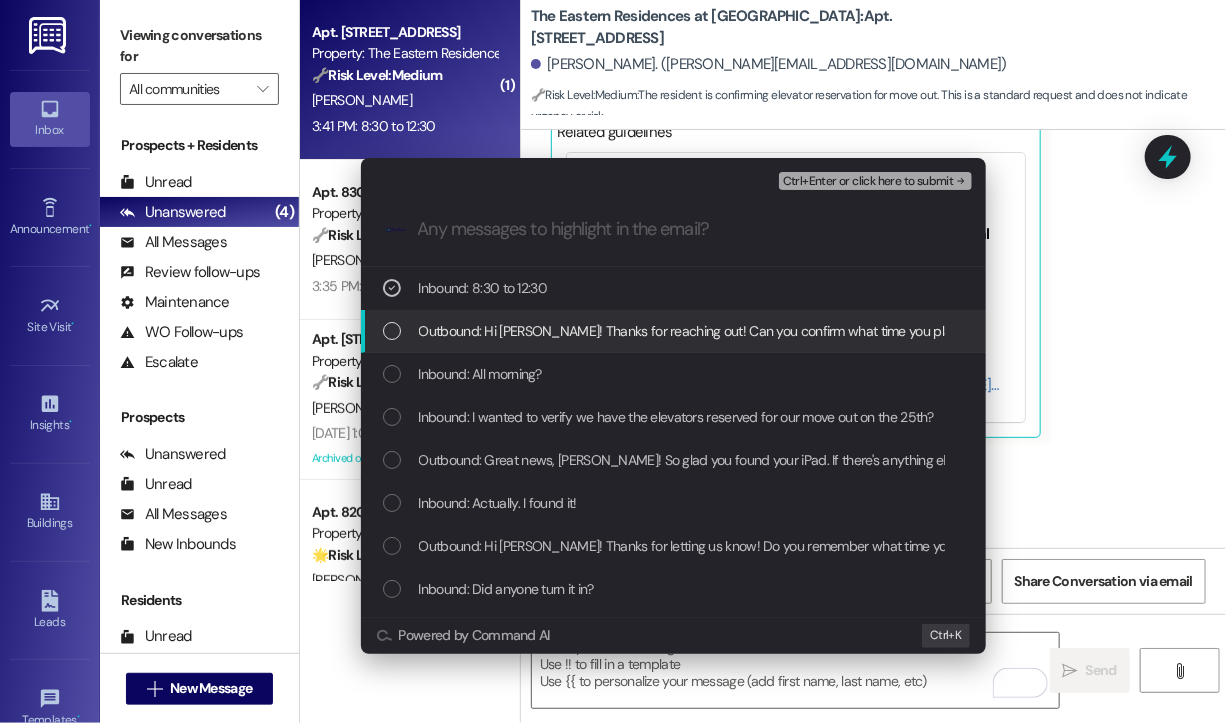 click on "Outbound: Hi [PERSON_NAME]! Thanks for reaching out! Can you confirm what time you plan to start your move on the 25th, and roughly how long you'll need the elevator reserved for? We’ll make sure everything is set for you." at bounding box center (1070, 331) 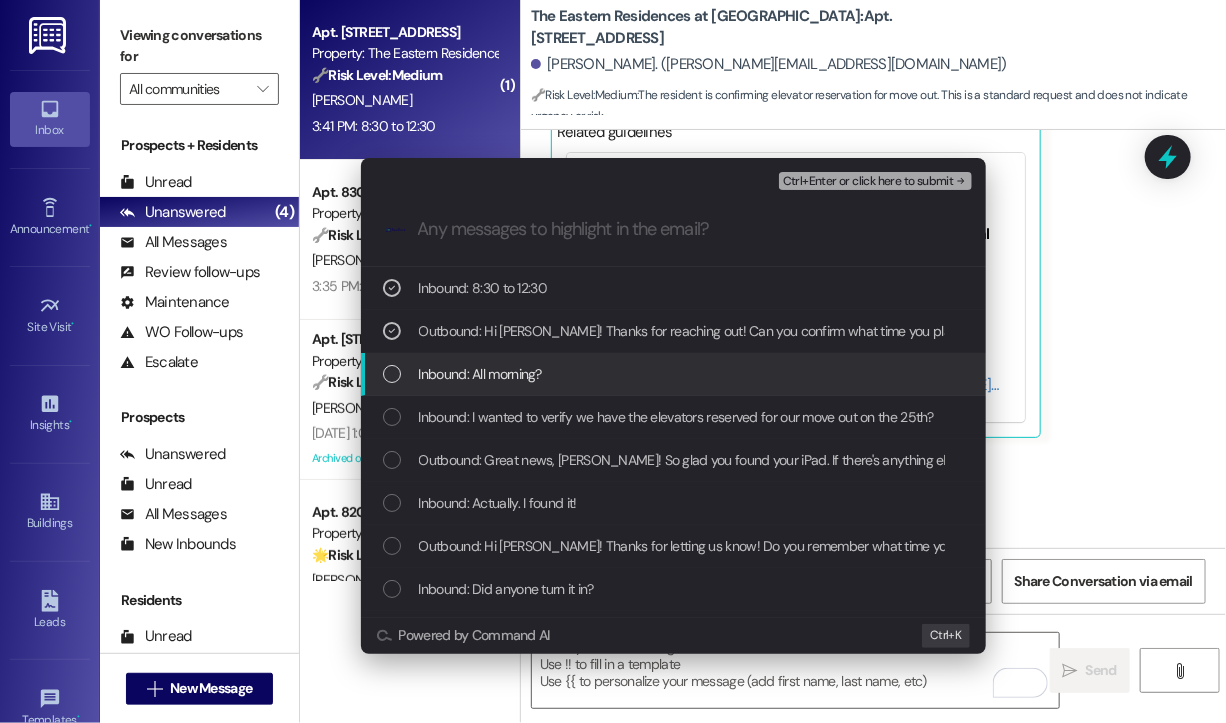 click on "Inbound: All morning?" at bounding box center (480, 374) 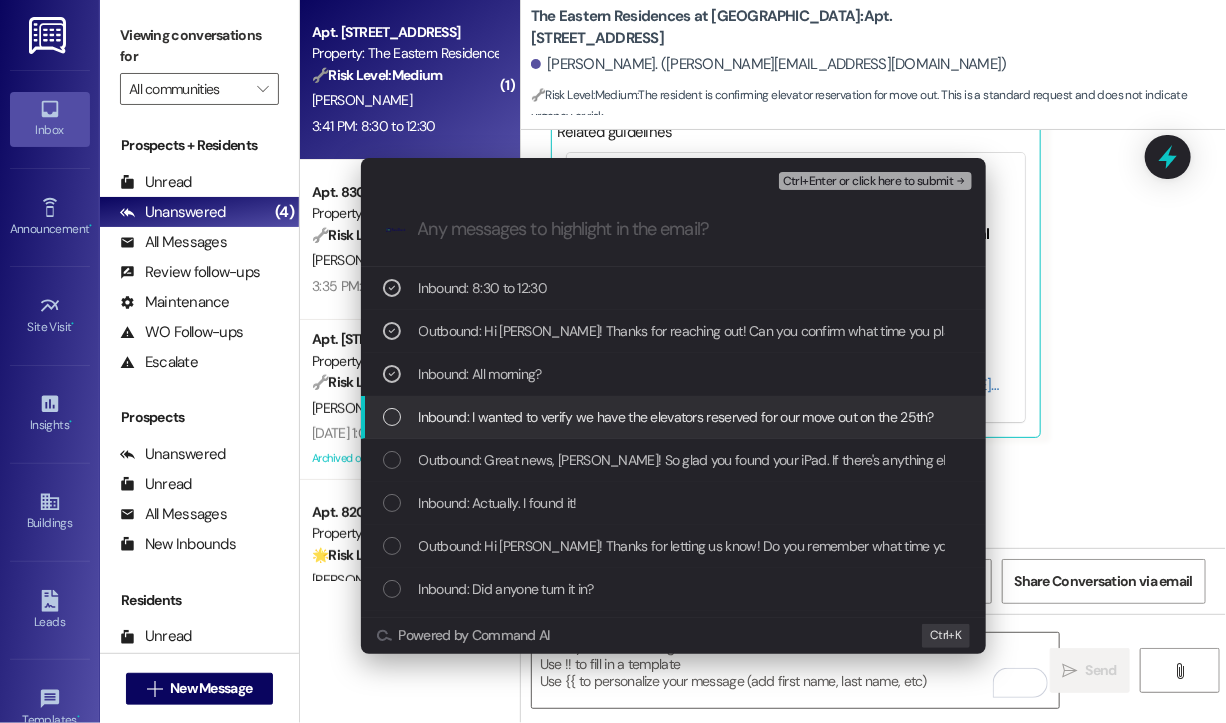 click on "Inbound: I wanted to verify we have the elevators reserved for our move out on the 25th?" at bounding box center (676, 417) 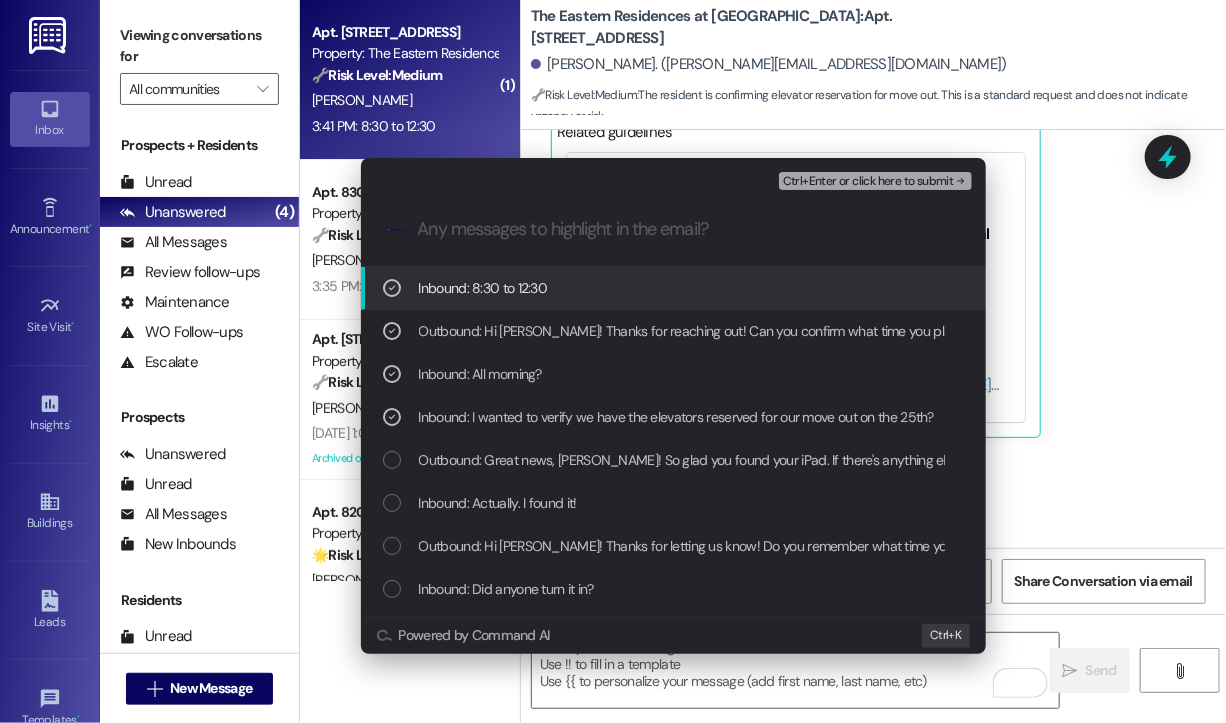 click on "Ctrl+Enter or click here to submit" at bounding box center (868, 182) 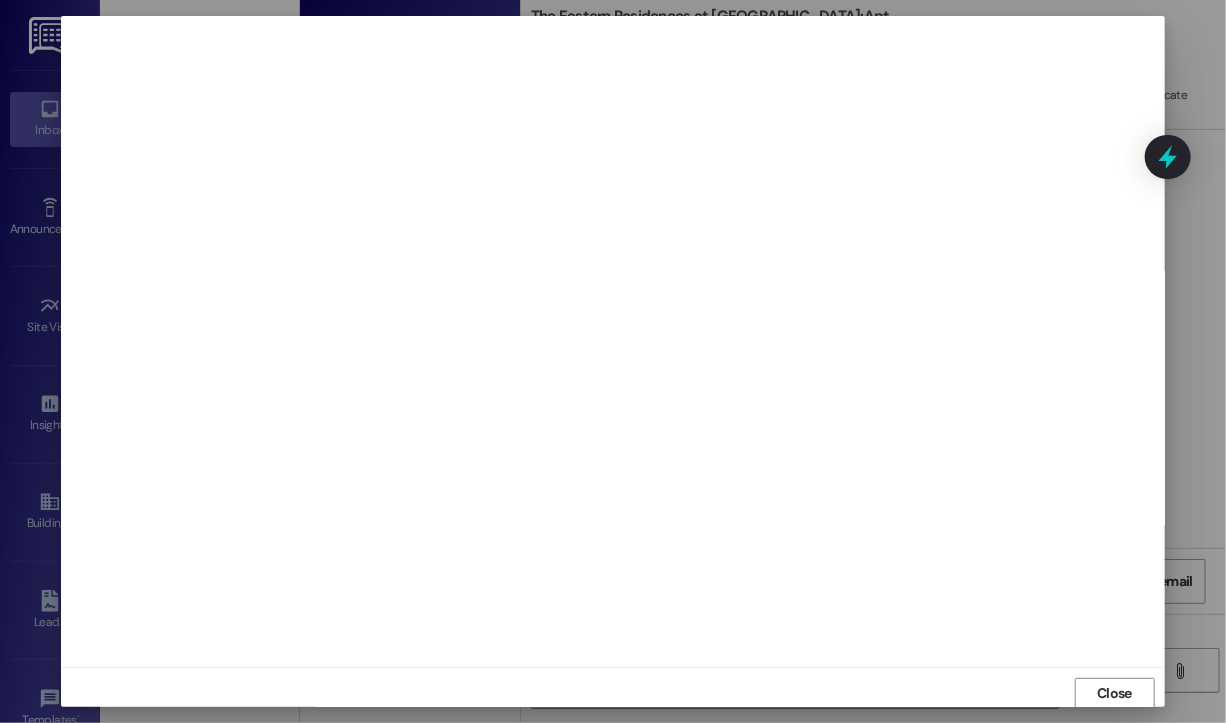 scroll, scrollTop: 2, scrollLeft: 0, axis: vertical 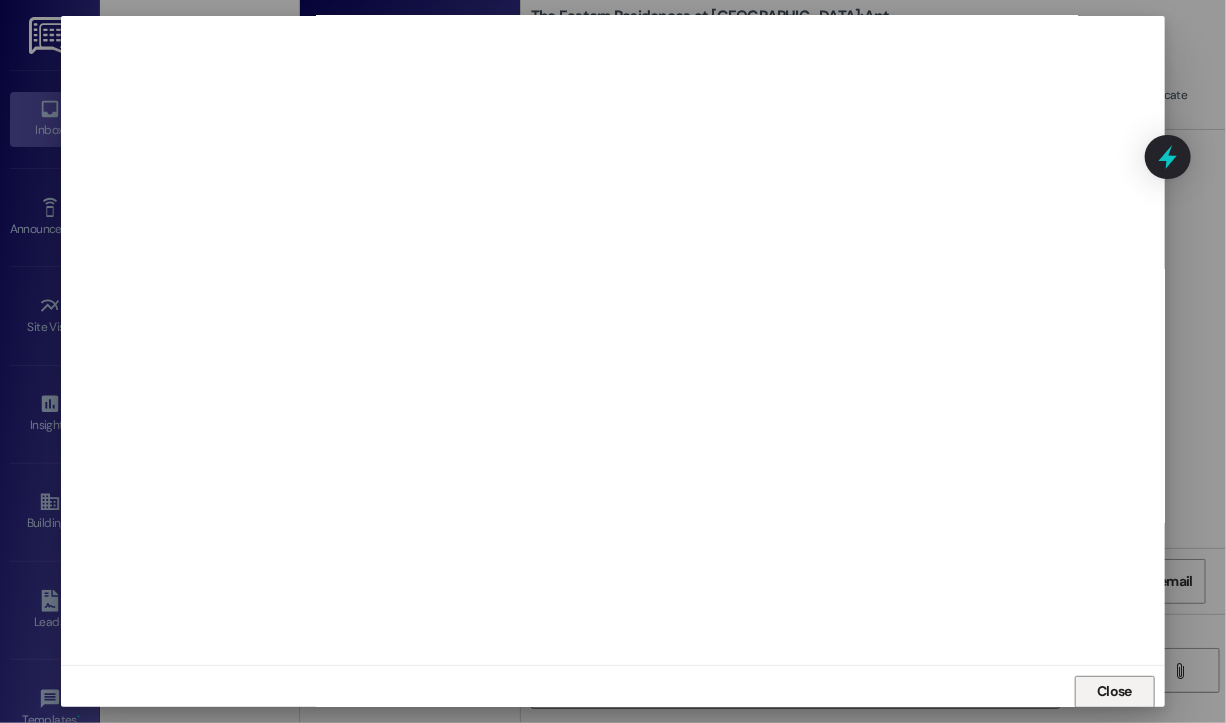 click on "Close" at bounding box center [1114, 691] 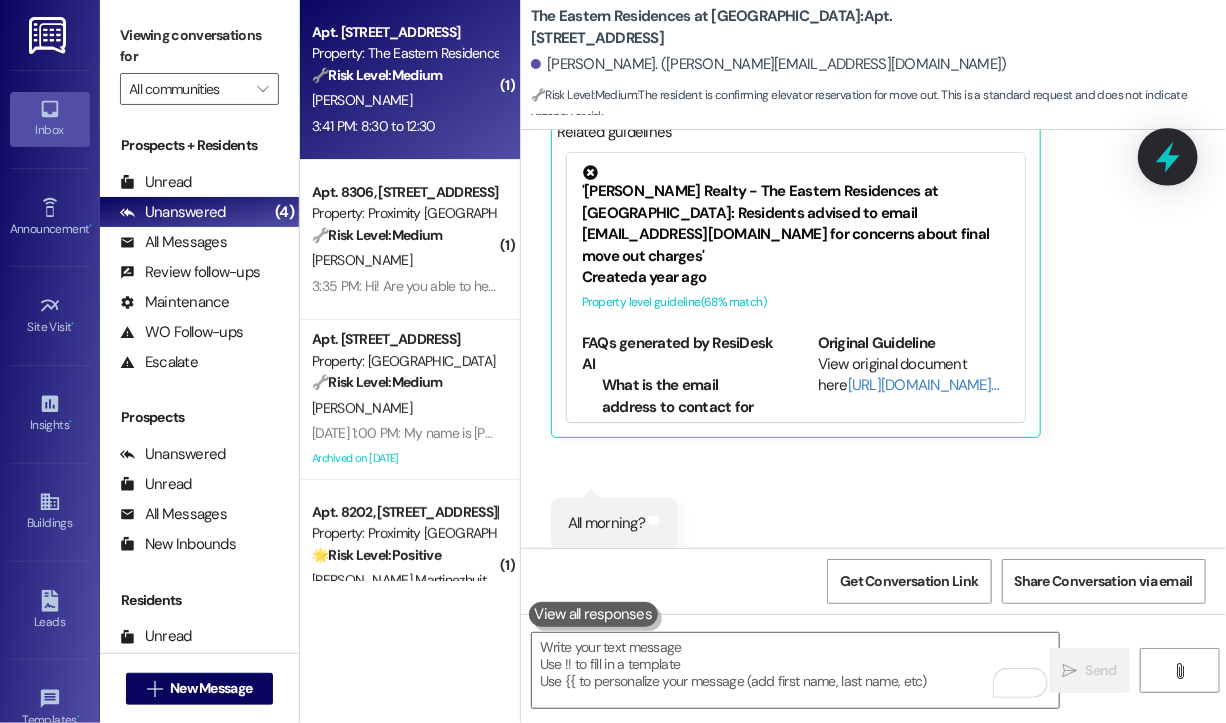 click 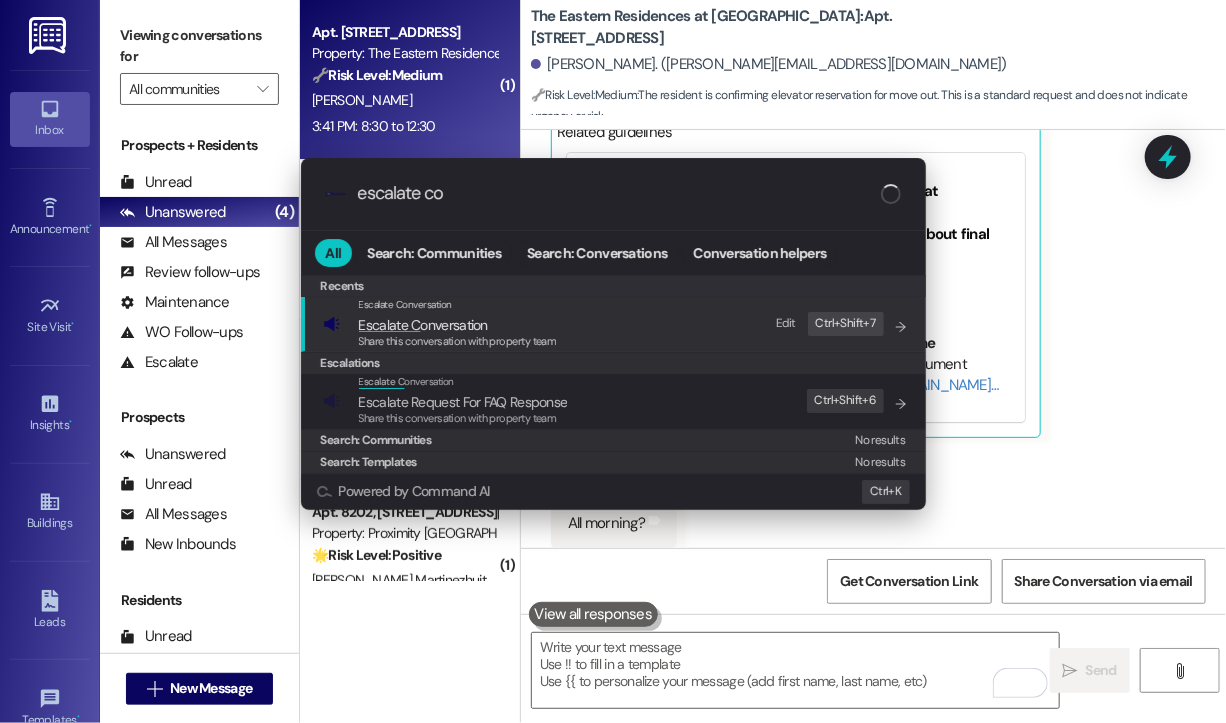 type on "escalate con" 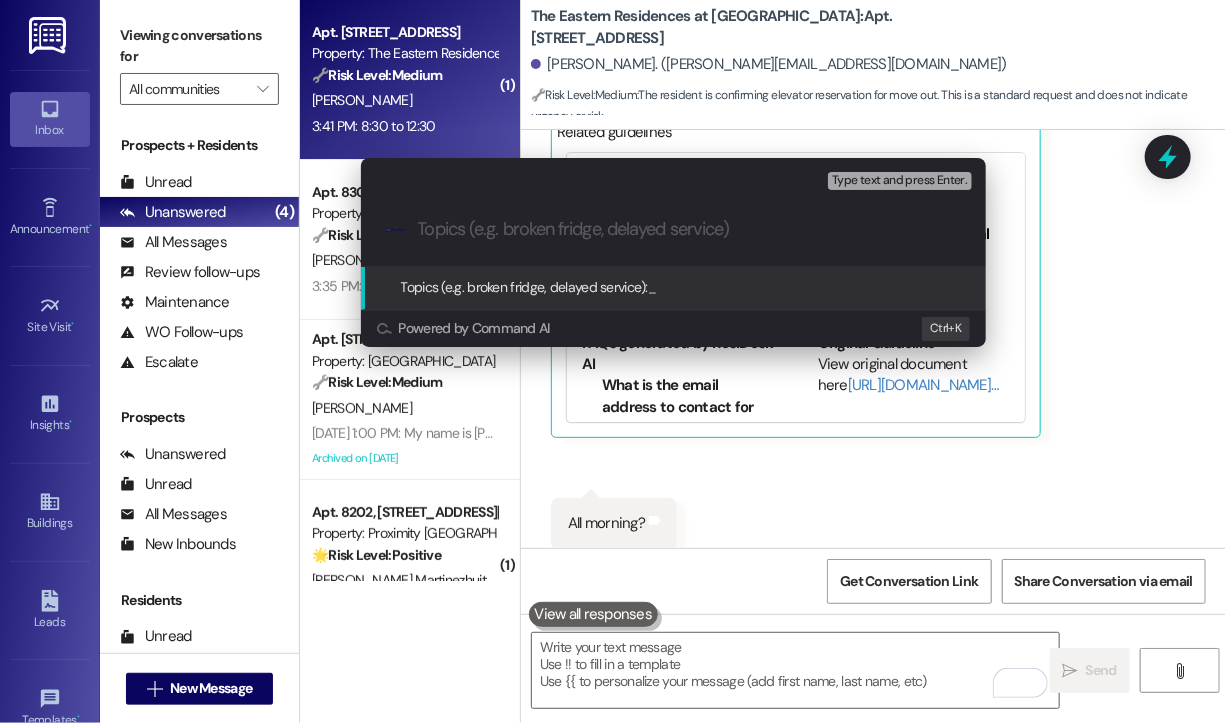 paste on "Elevator Reservation Confirmation for Move-Out on the 25th" 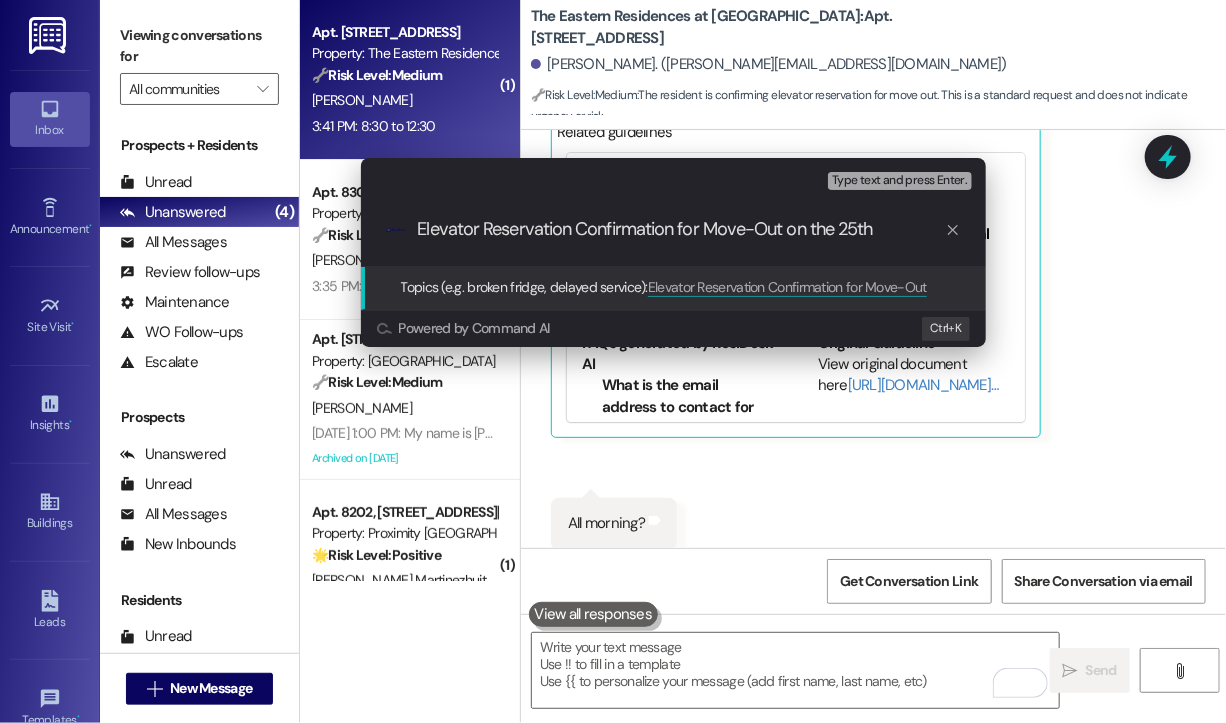 type 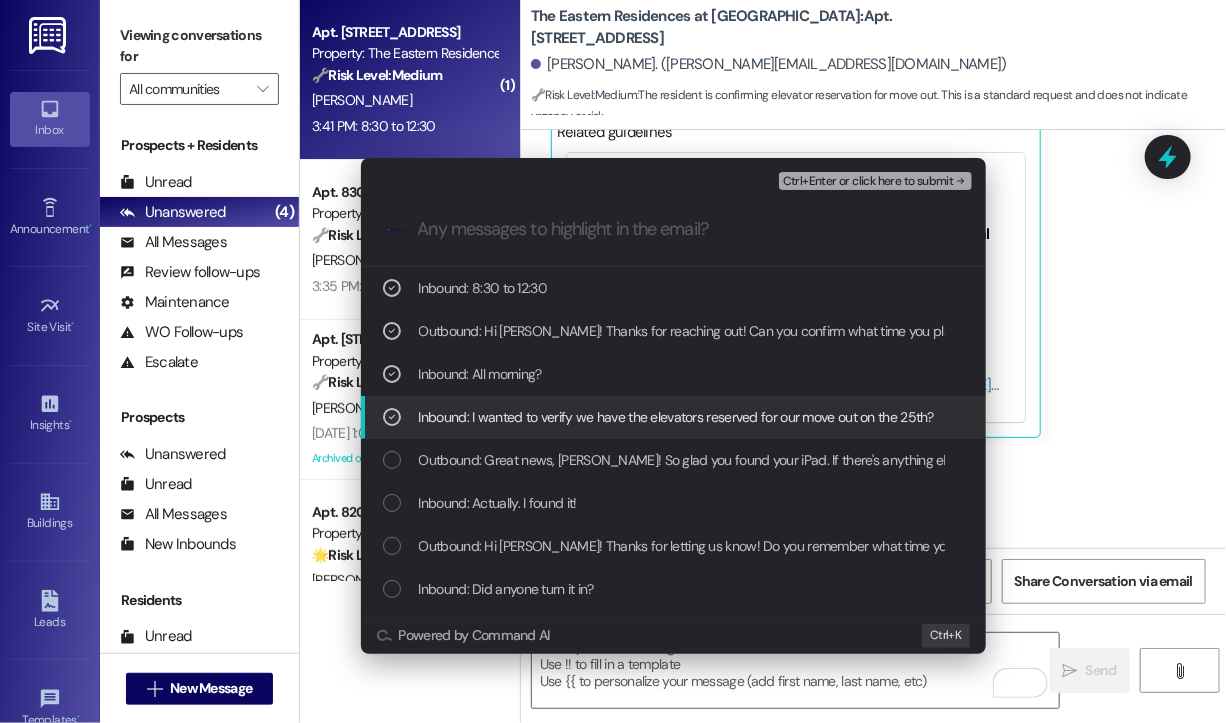 click on "Ctrl+Enter or click here to submit" at bounding box center [868, 182] 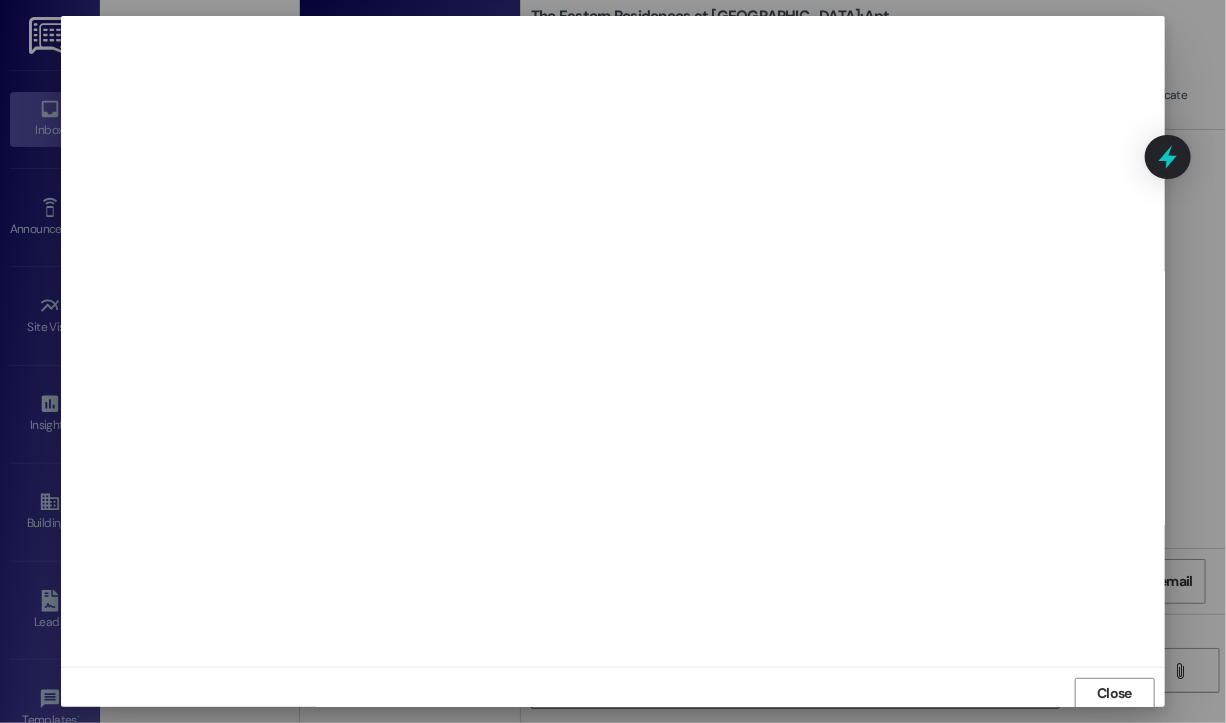 scroll, scrollTop: 2, scrollLeft: 0, axis: vertical 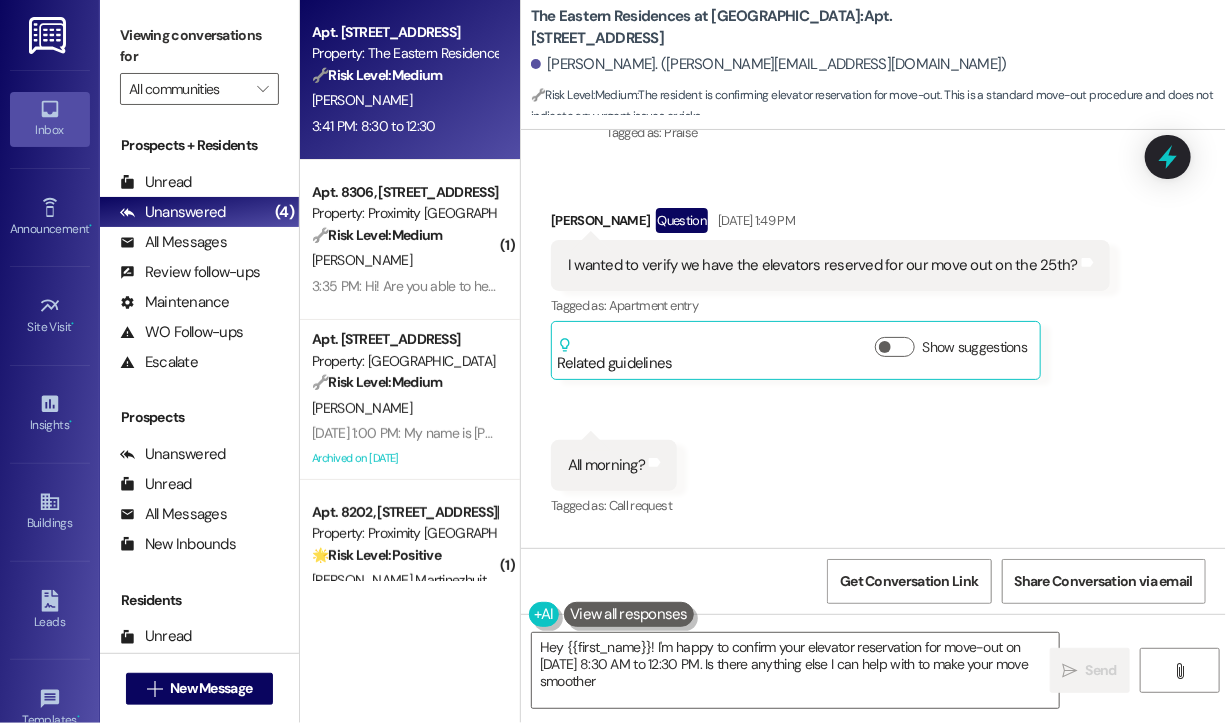 type on "Hey {{first_name}}! I'm happy to confirm your elevator reservation for move-out on [DATE] 8:30 AM to 12:30 PM. Is there anything else I can help with to make your move smoother?" 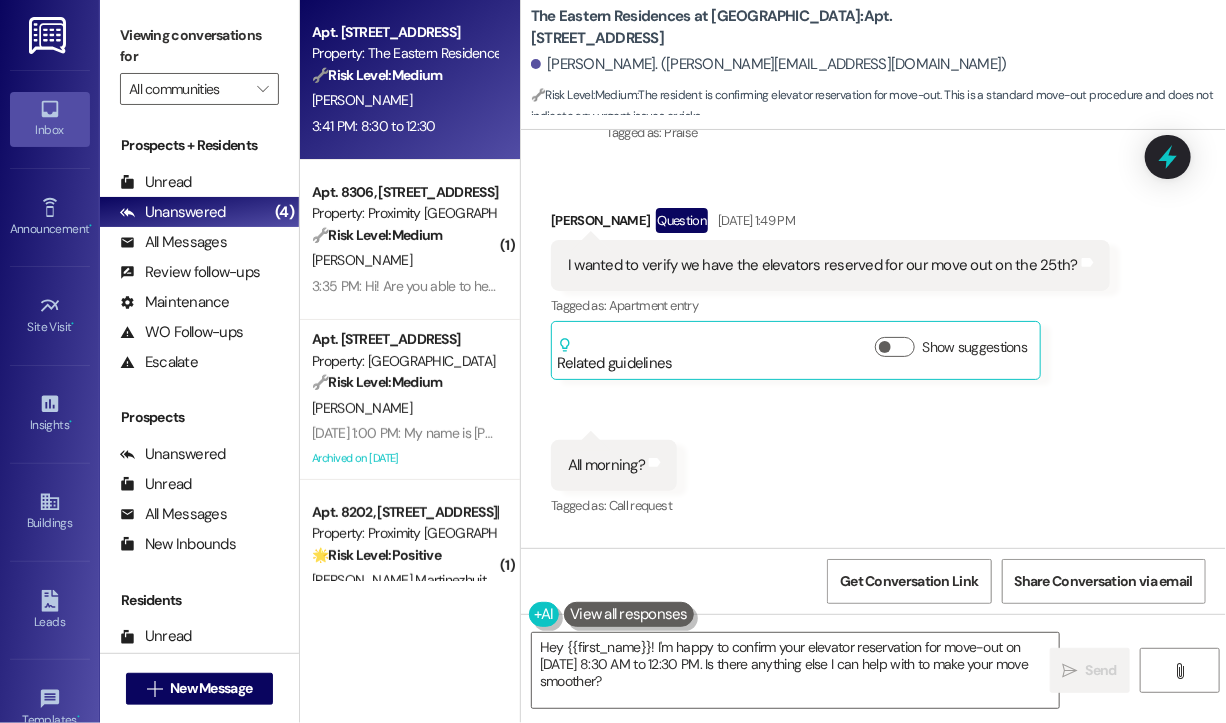 scroll, scrollTop: 45689, scrollLeft: 0, axis: vertical 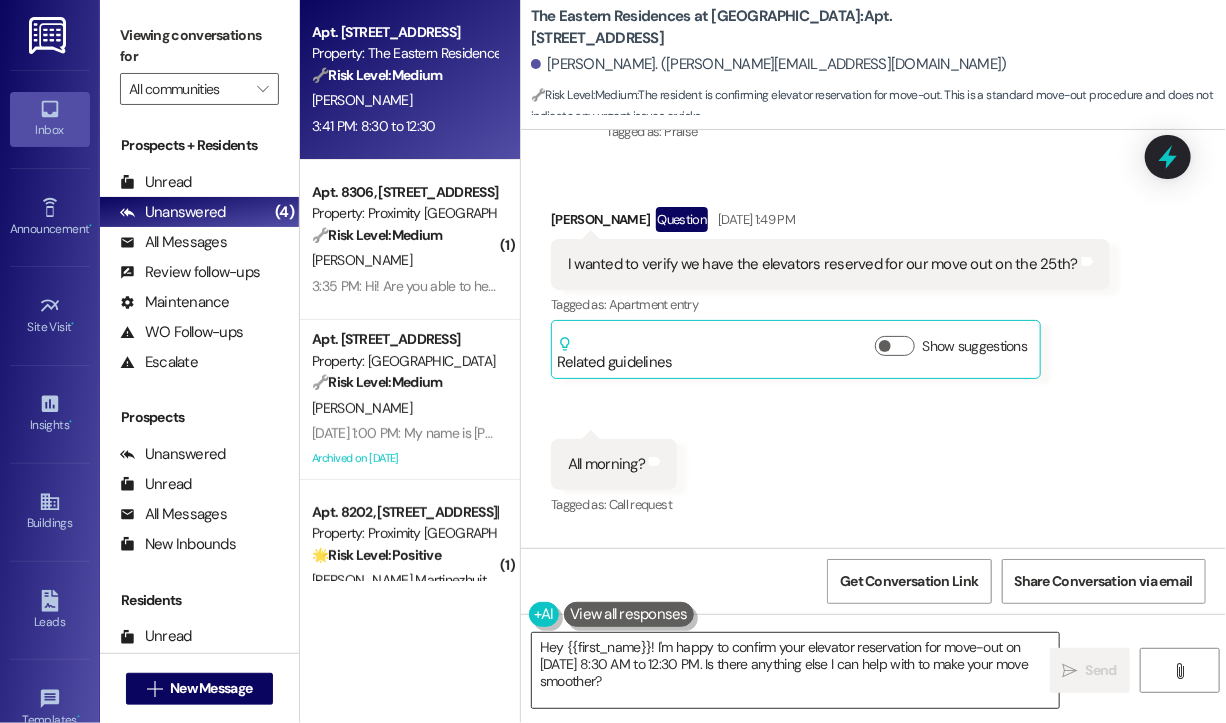 click on "Hey {{first_name}}! I'm happy to confirm your elevator reservation for move-out on [DATE] 8:30 AM to 12:30 PM. Is there anything else I can help with to make your move smoother?" at bounding box center [795, 670] 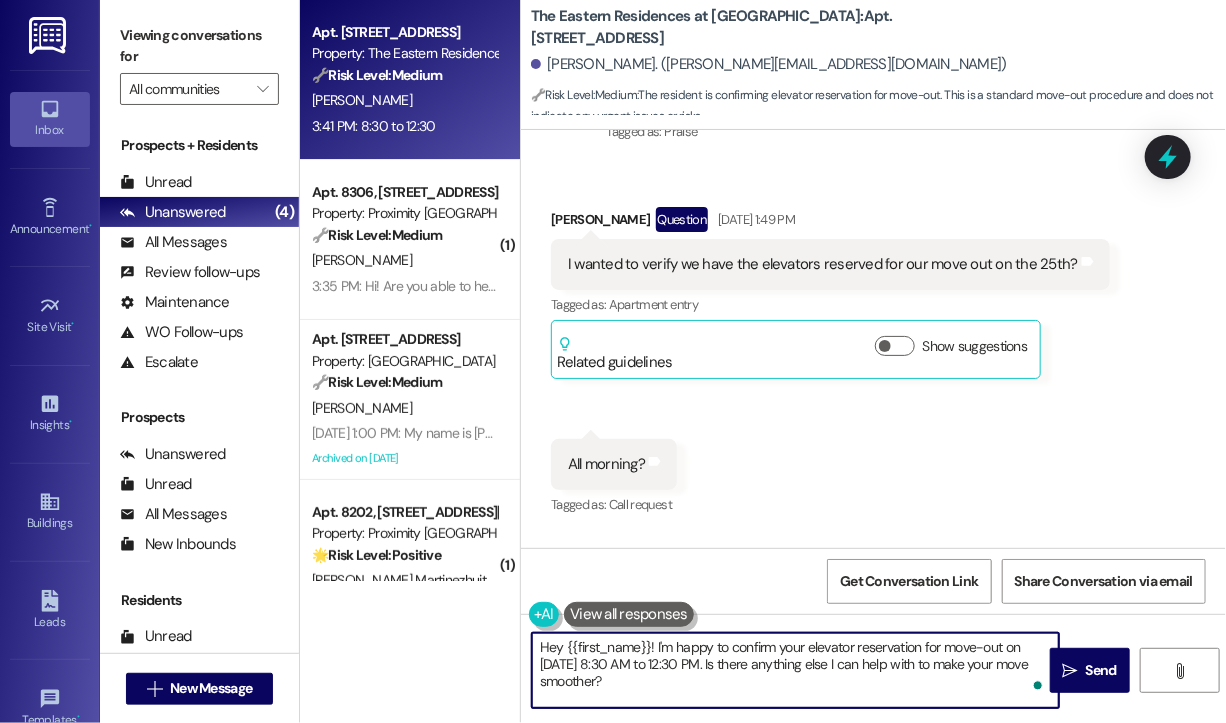 click on "Hey {{first_name}}! I'm happy to confirm your elevator reservation for move-out on [DATE] 8:30 AM to 12:30 PM. Is there anything else I can help with to make your move smoother?" at bounding box center [795, 670] 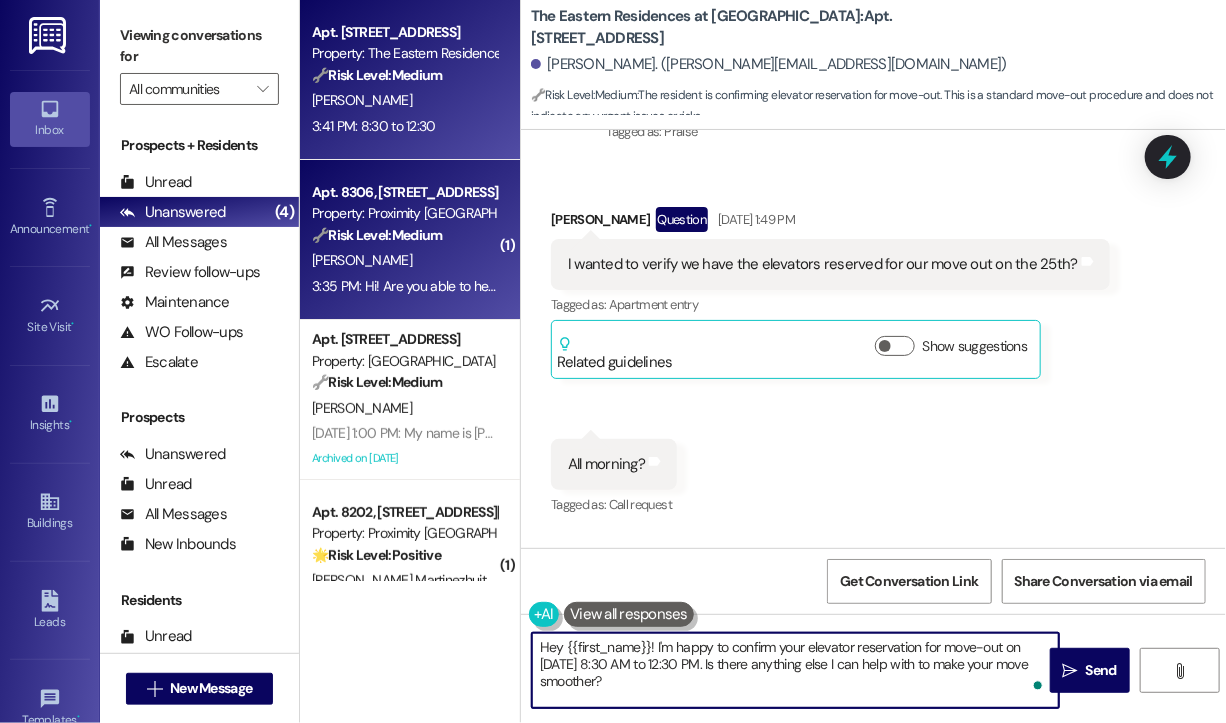 click on "3:35 PM: Hi! Are you able to help me figure out if USPS actually delivered a package to a mailbox/locker but didn't notify me correctly?
Otherwise, it may be lost. I just want to check with Proximity first before heading to the post office.  3:35 PM: Hi! Are you able to help me figure out if USPS actually delivered a package to a mailbox/locker but didn't notify me correctly?
Otherwise, it may be lost. I just want to check with Proximity first before heading to the post office." at bounding box center [982, 286] 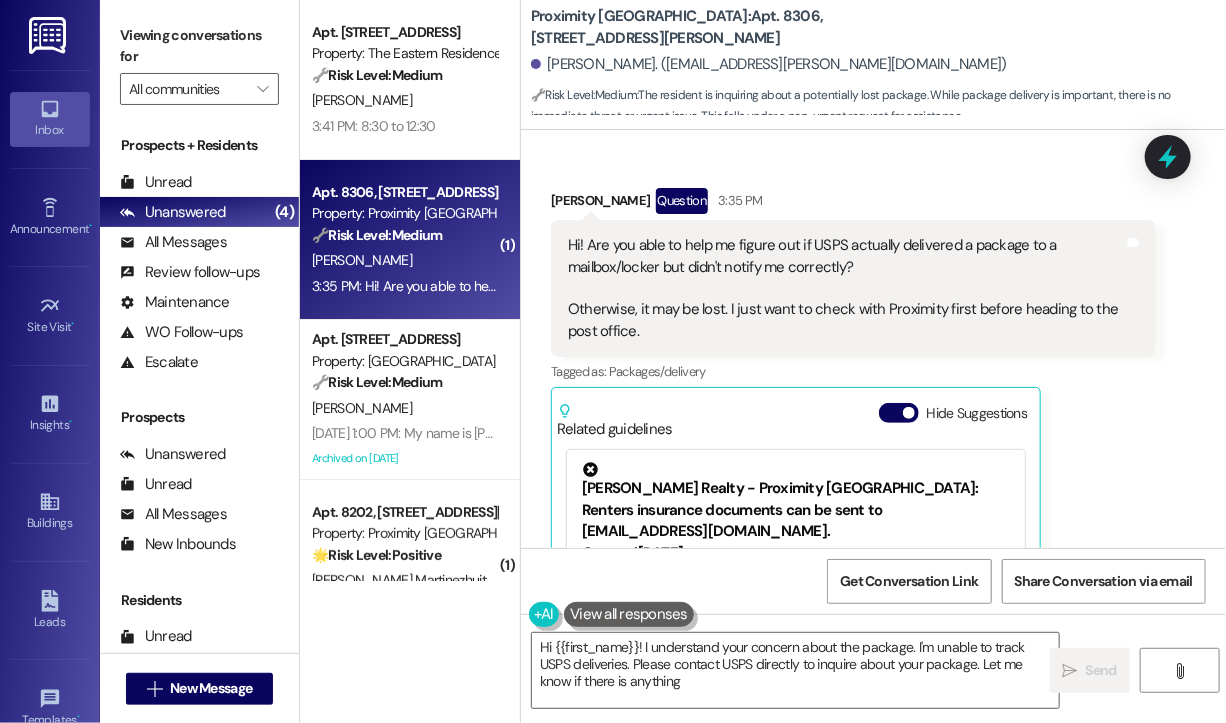 type on "Hi {{first_name}}! I understand your concern about the package. I'm unable to track USPS deliveries. Please contact USPS directly to inquire about your package. Let me know if there is anything else" 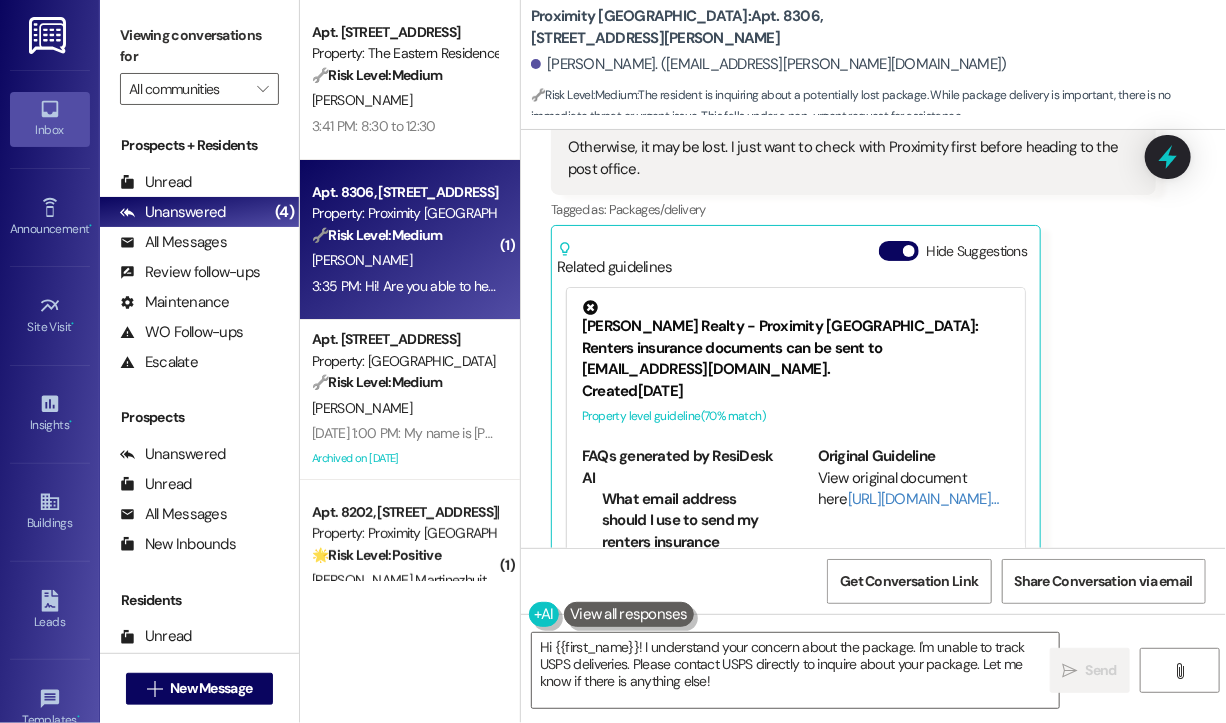 click on "3:41 PM: 8:30  to 12:30 3:41 PM: 8:30  to 12:30" at bounding box center [374, 126] 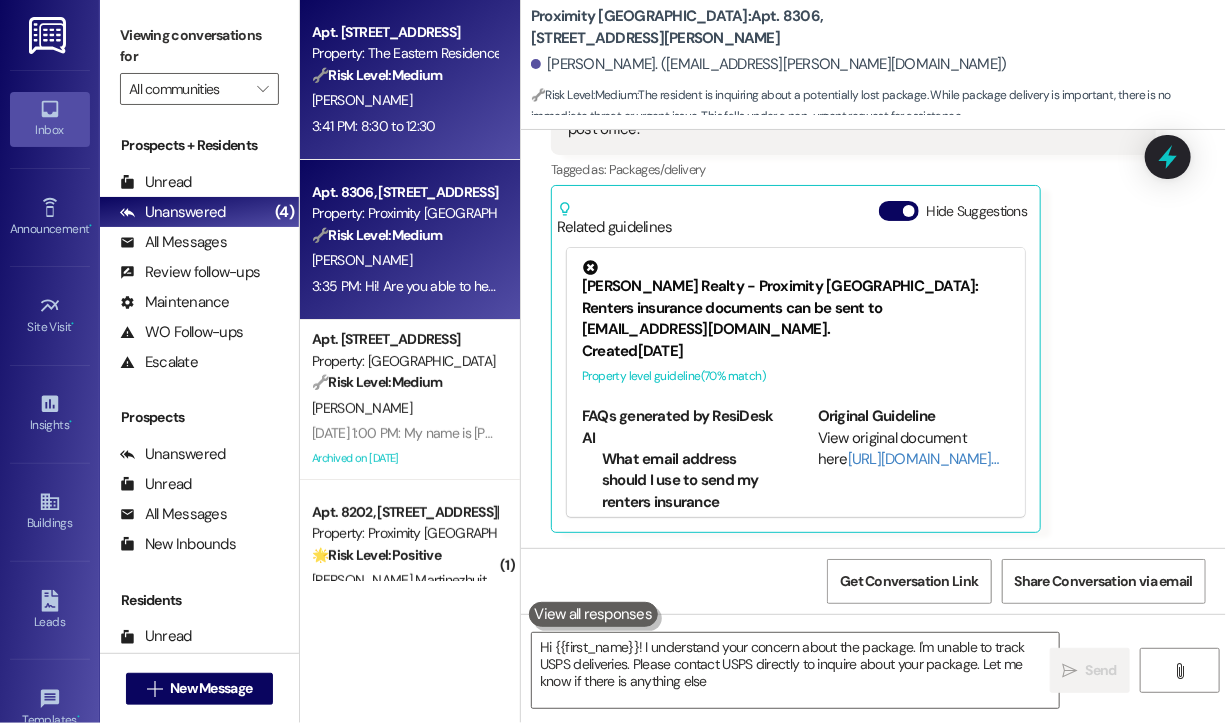 type on "Hi {{first_name}}! I understand your concern about the package. I'm unable to track USPS deliveries. Please contact USPS directly to inquire about your package. Let me know if there is anything else!" 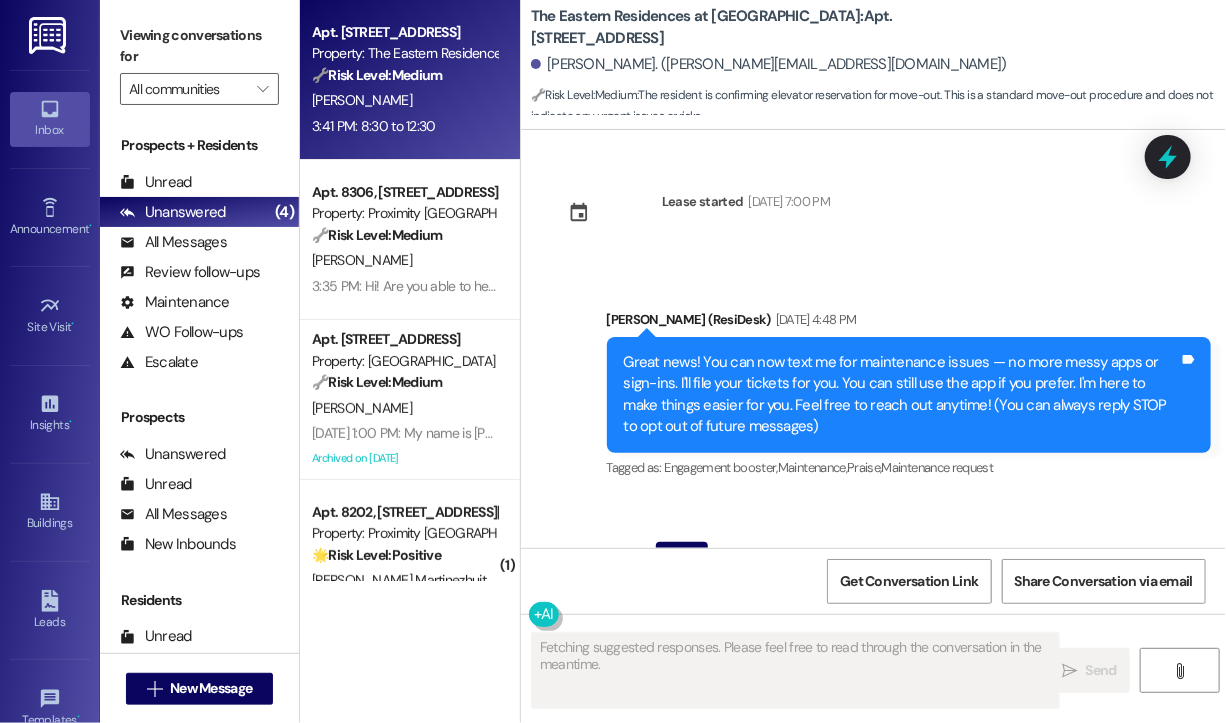 scroll, scrollTop: 45688, scrollLeft: 0, axis: vertical 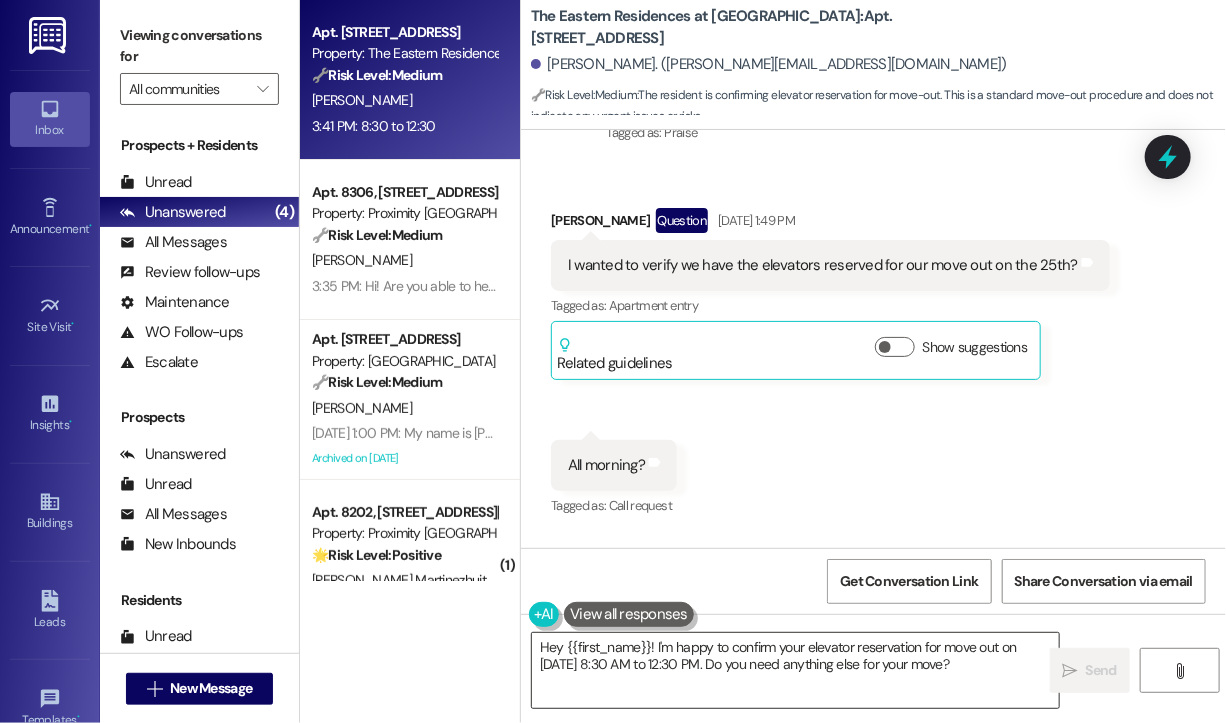 click on "Hey {{first_name}}! I'm happy to confirm your elevator reservation for move out on [DATE] 8:30 AM to 12:30 PM. Do you need anything else for your move?" at bounding box center (795, 670) 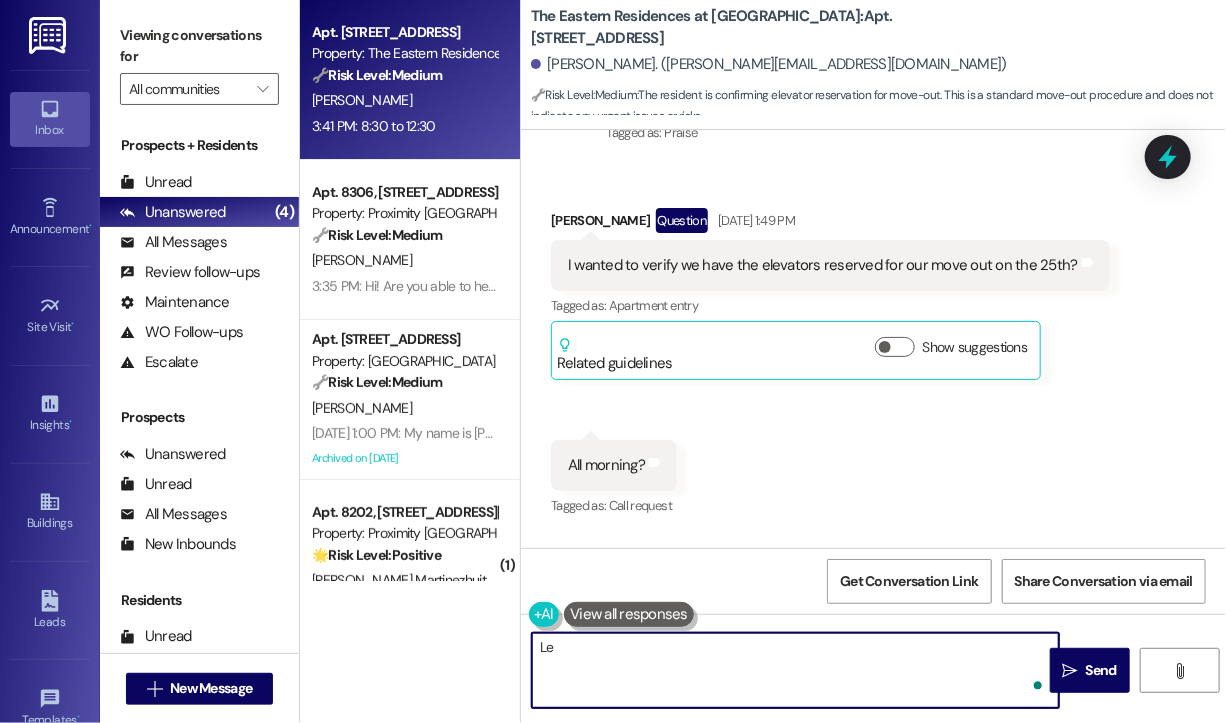 type on "L" 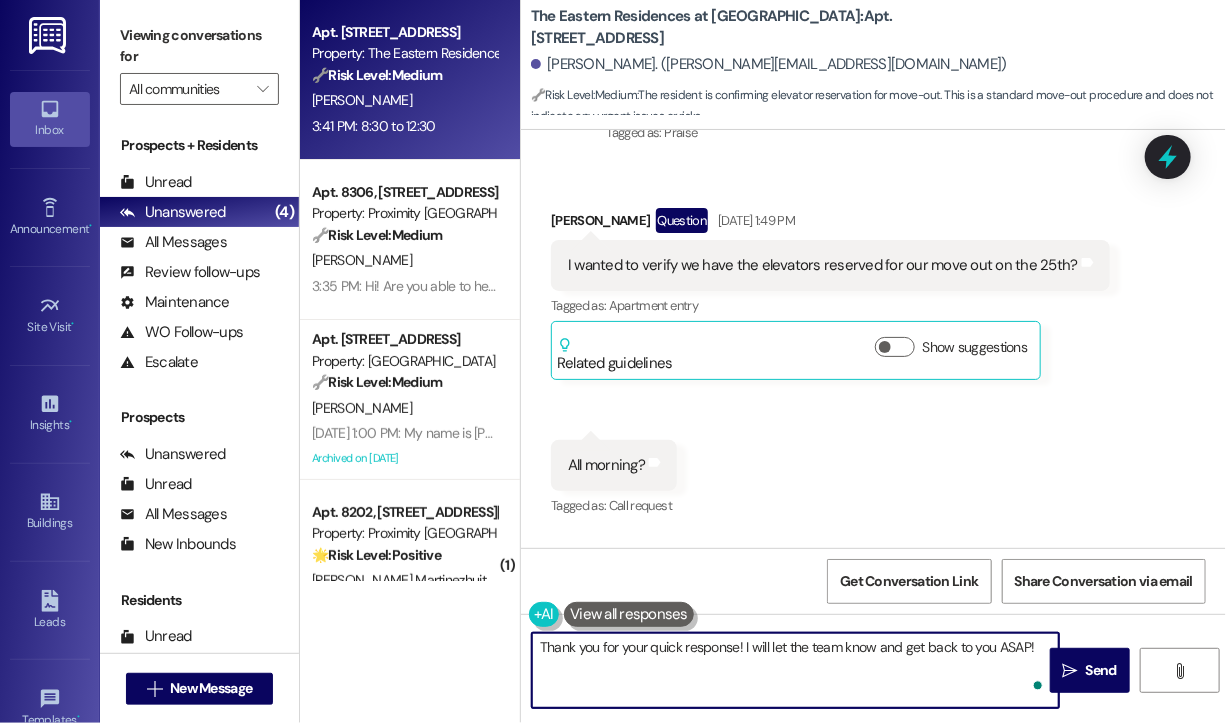 type on "Thank you for your quick response! I will let the team know and get back to you ASAP!" 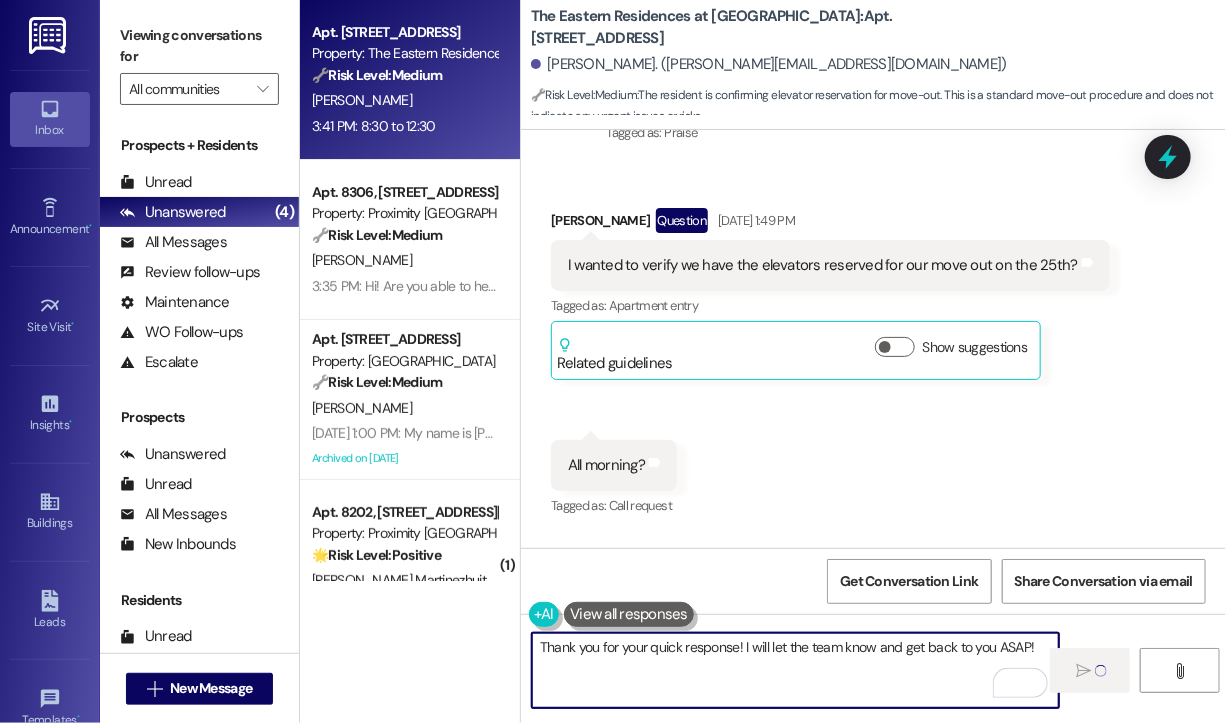 type 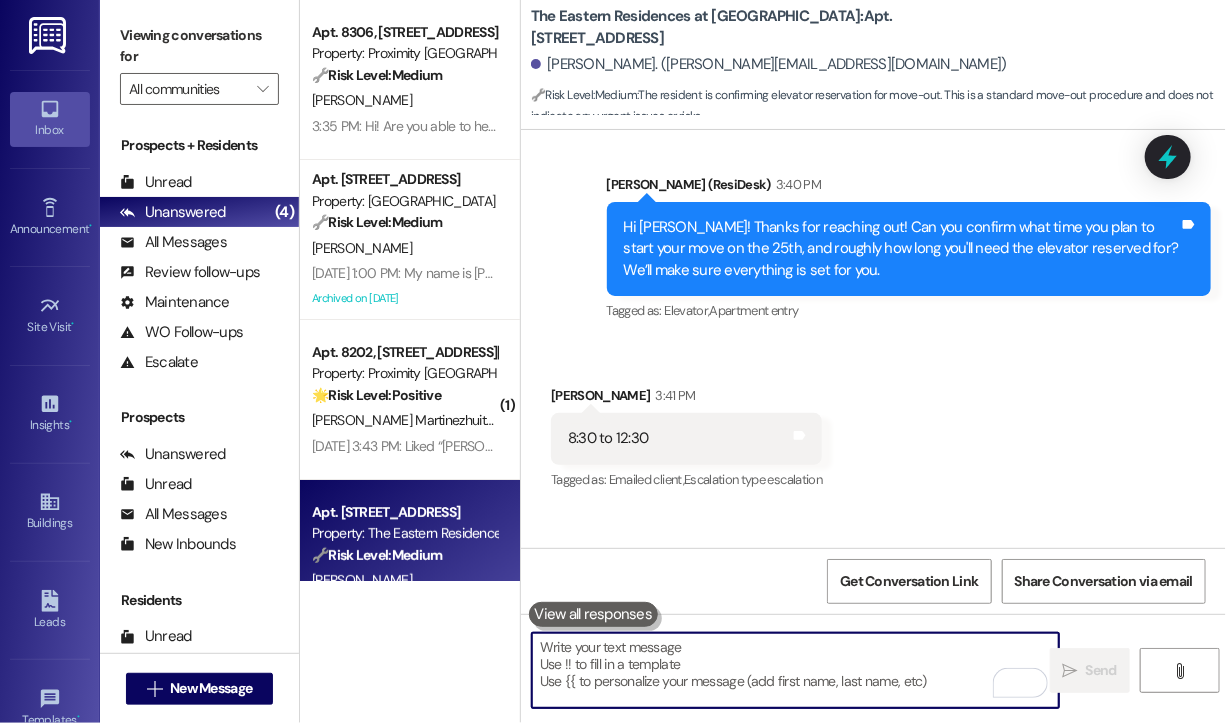 scroll, scrollTop: 46096, scrollLeft: 0, axis: vertical 